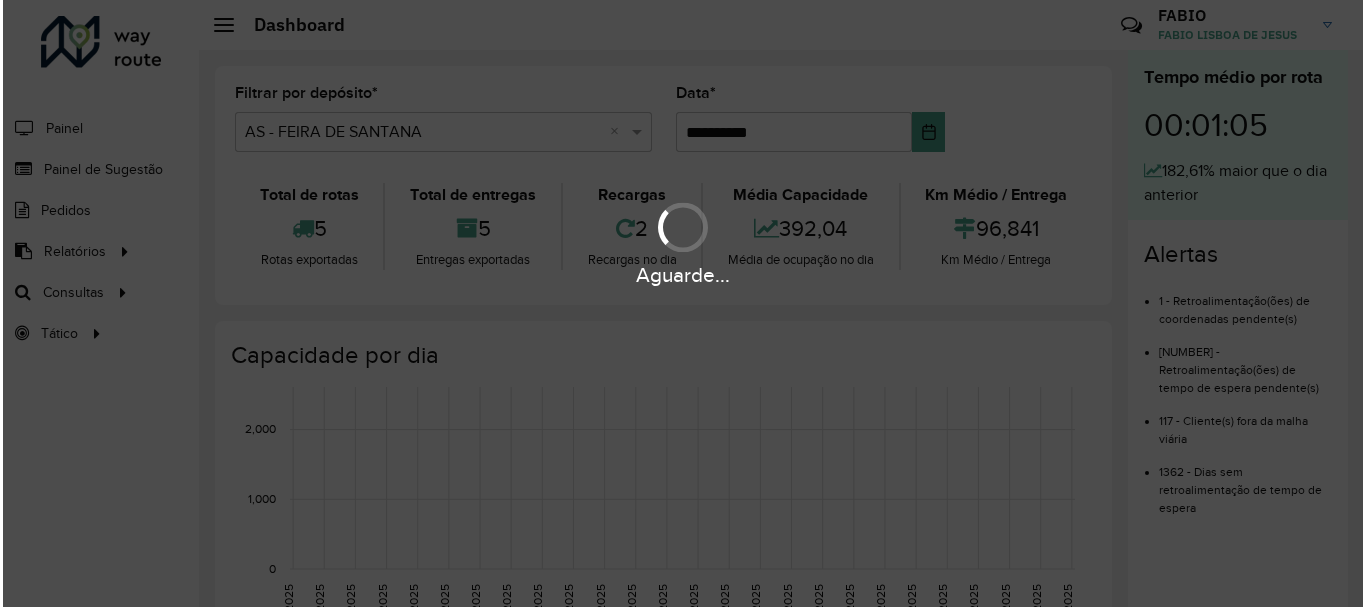 scroll, scrollTop: 0, scrollLeft: 0, axis: both 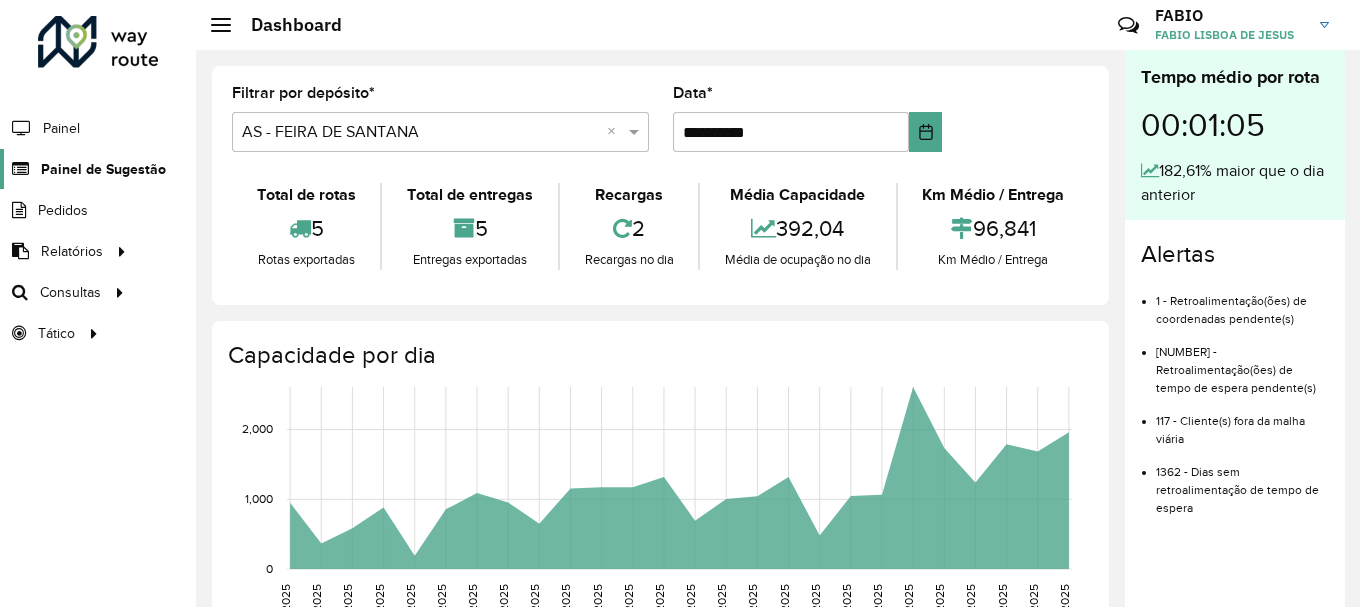 click on "Painel de Sugestão" 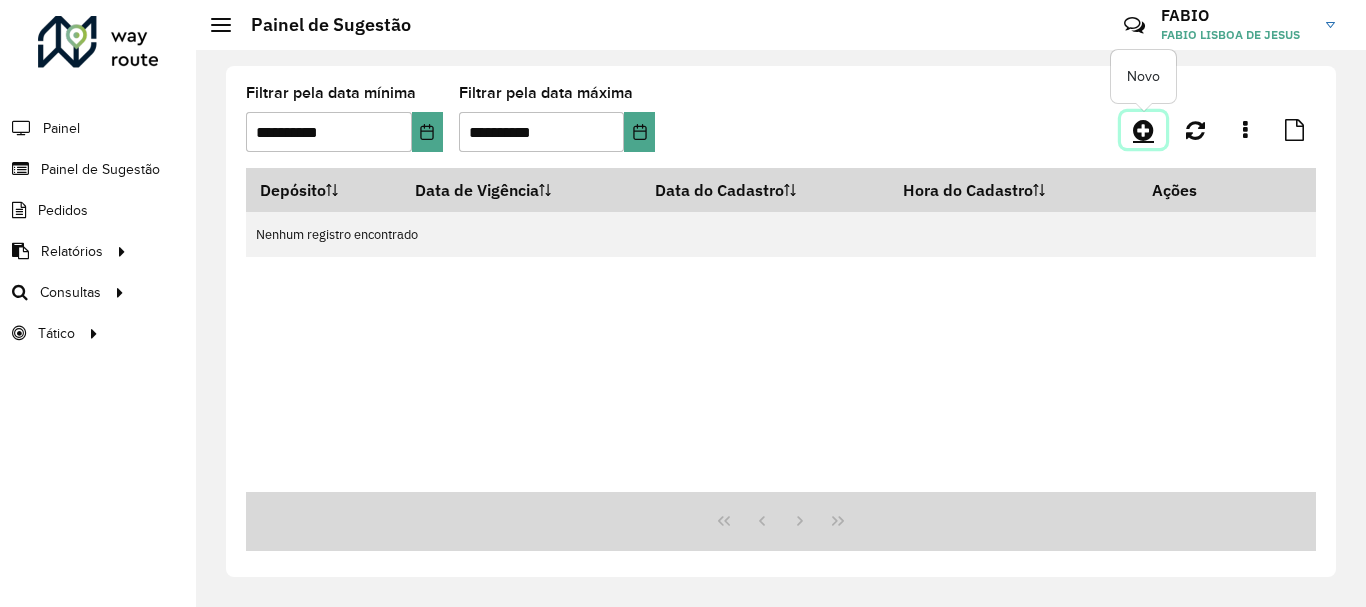 click 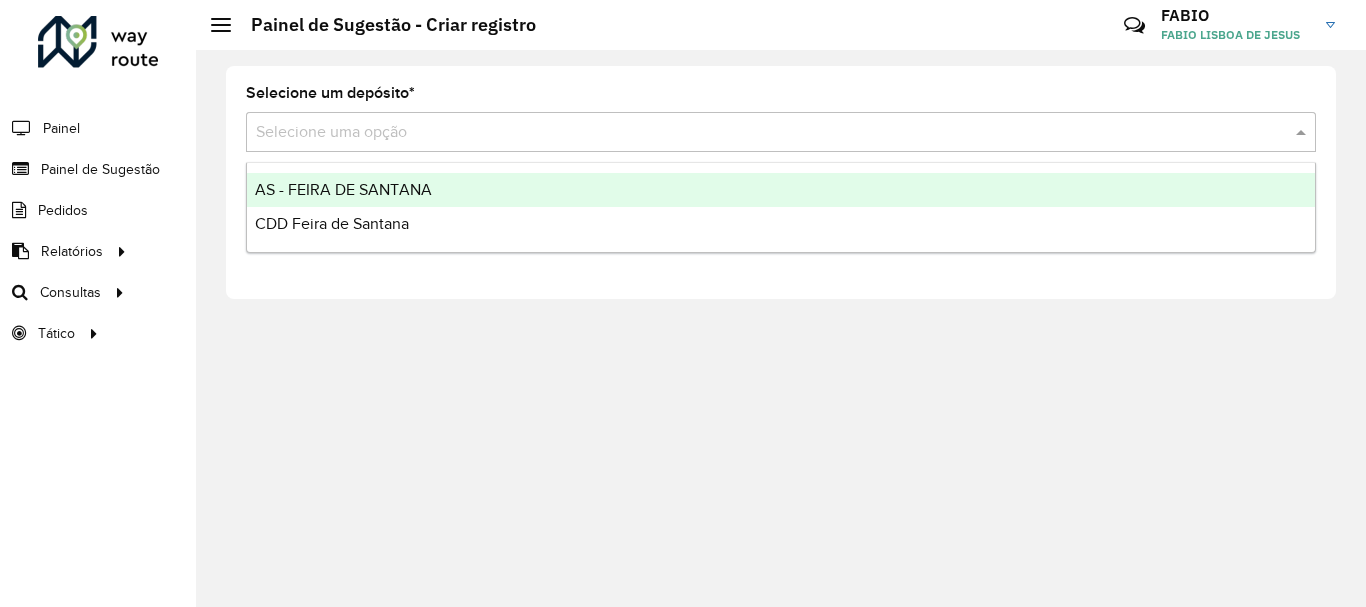 click at bounding box center (761, 133) 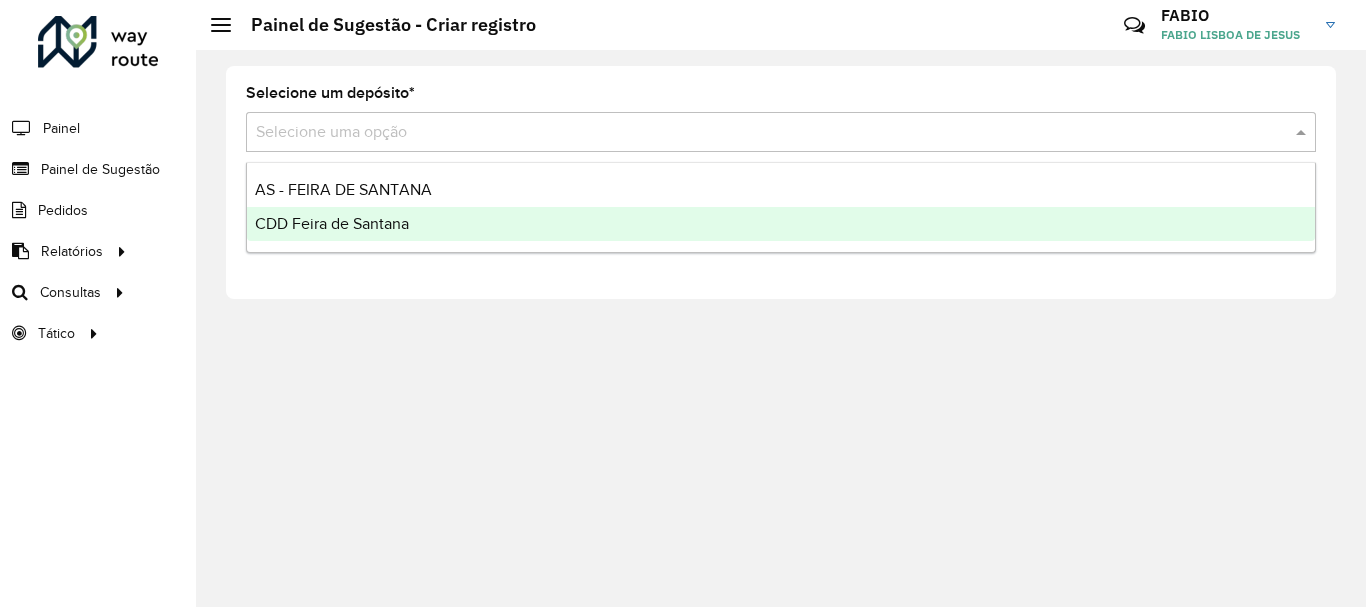 click on "CDD Feira de Santana" at bounding box center (332, 223) 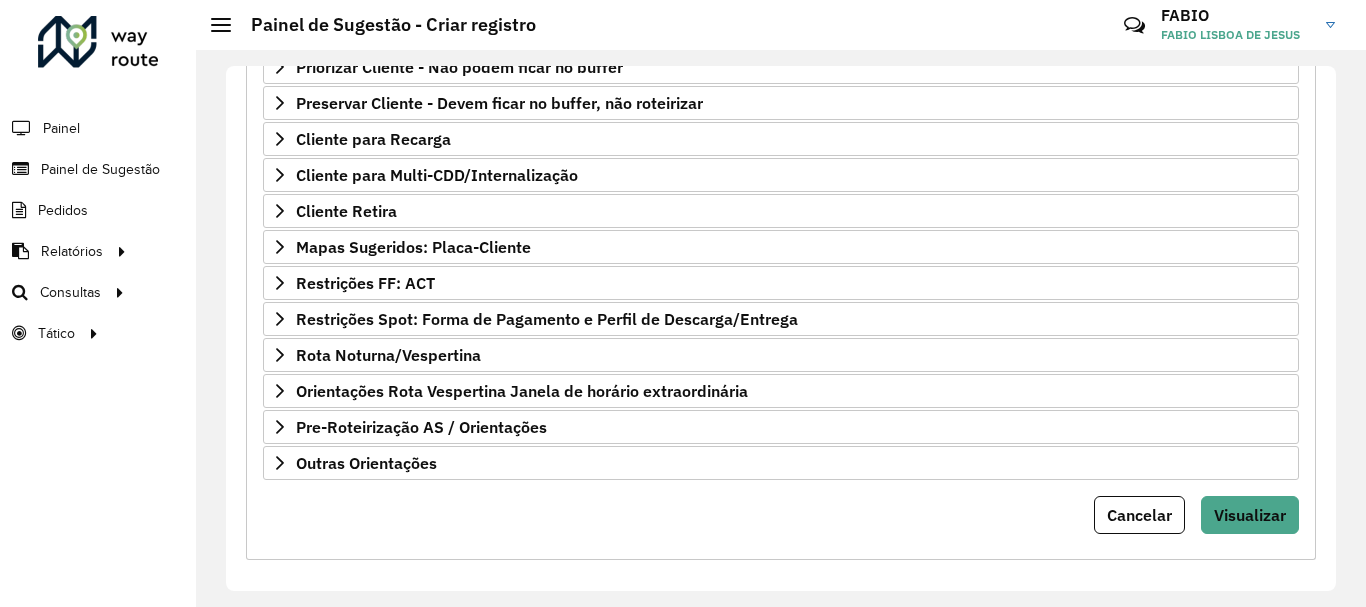 scroll, scrollTop: 390, scrollLeft: 0, axis: vertical 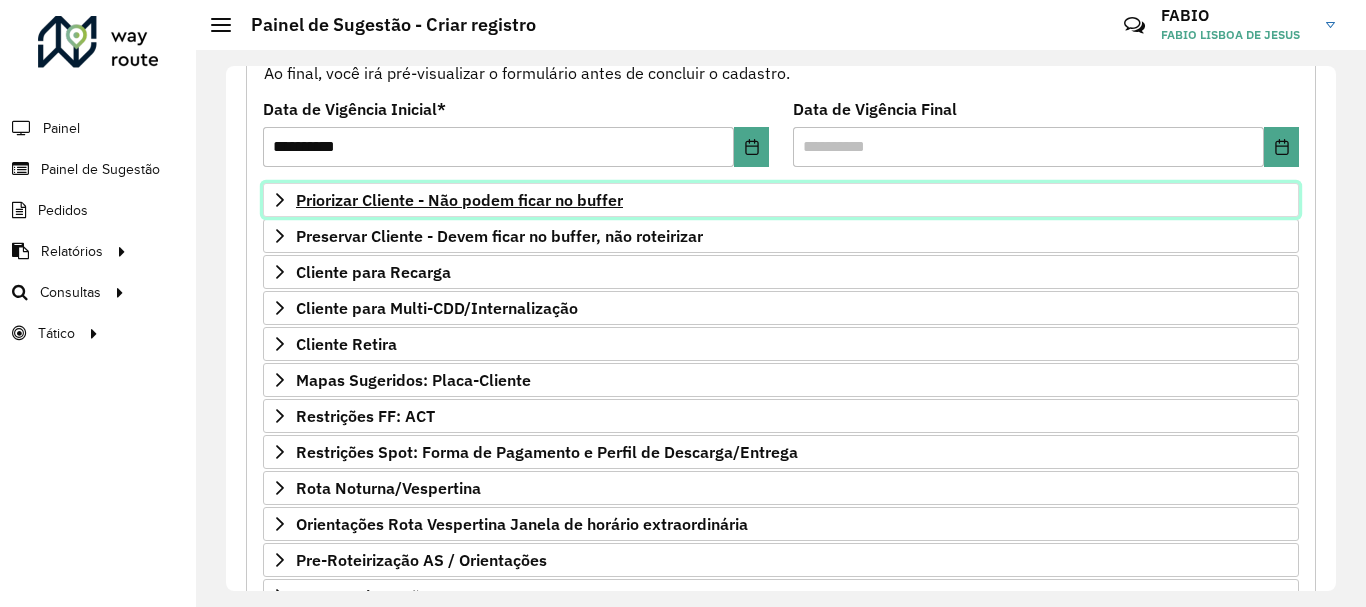 click on "Priorizar Cliente - Não podem ficar no buffer" at bounding box center [459, 200] 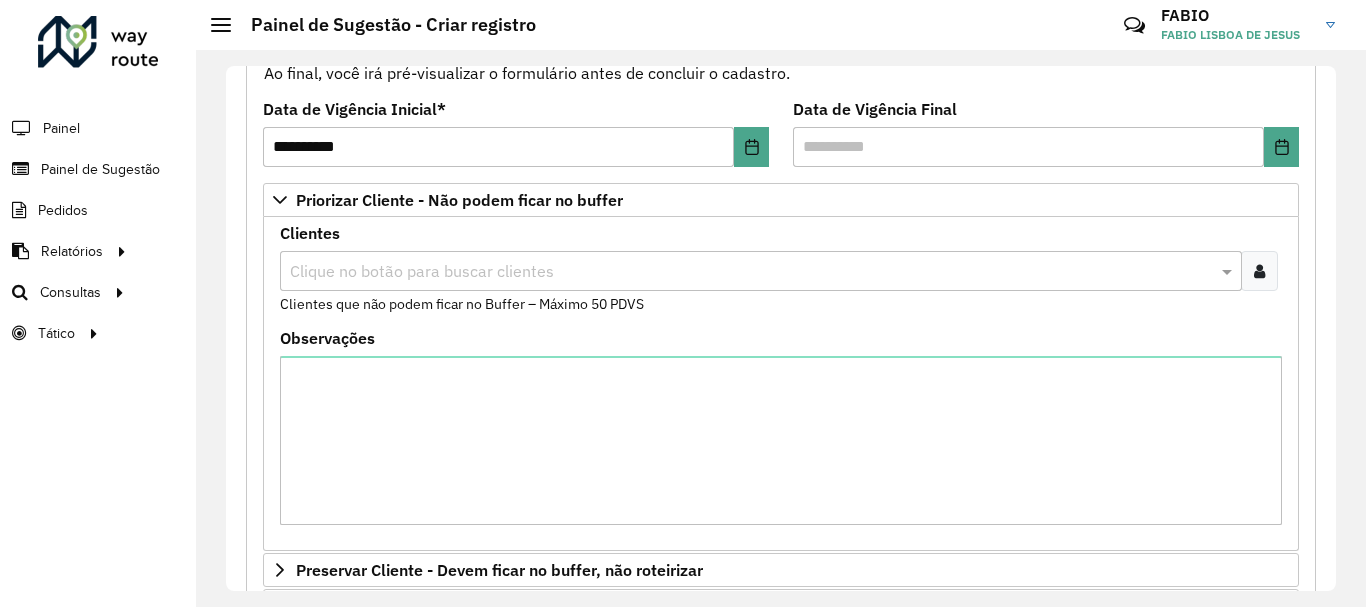 click on "Clique no botão para buscar clientes" at bounding box center [761, 271] 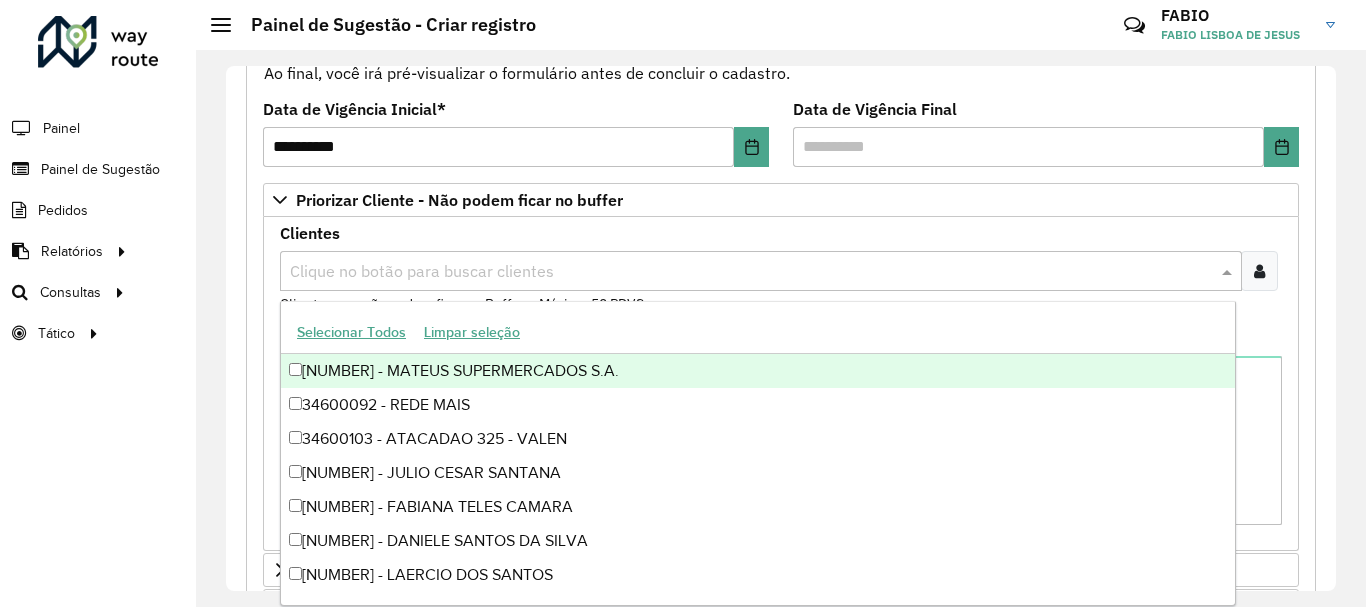 click at bounding box center (1259, 271) 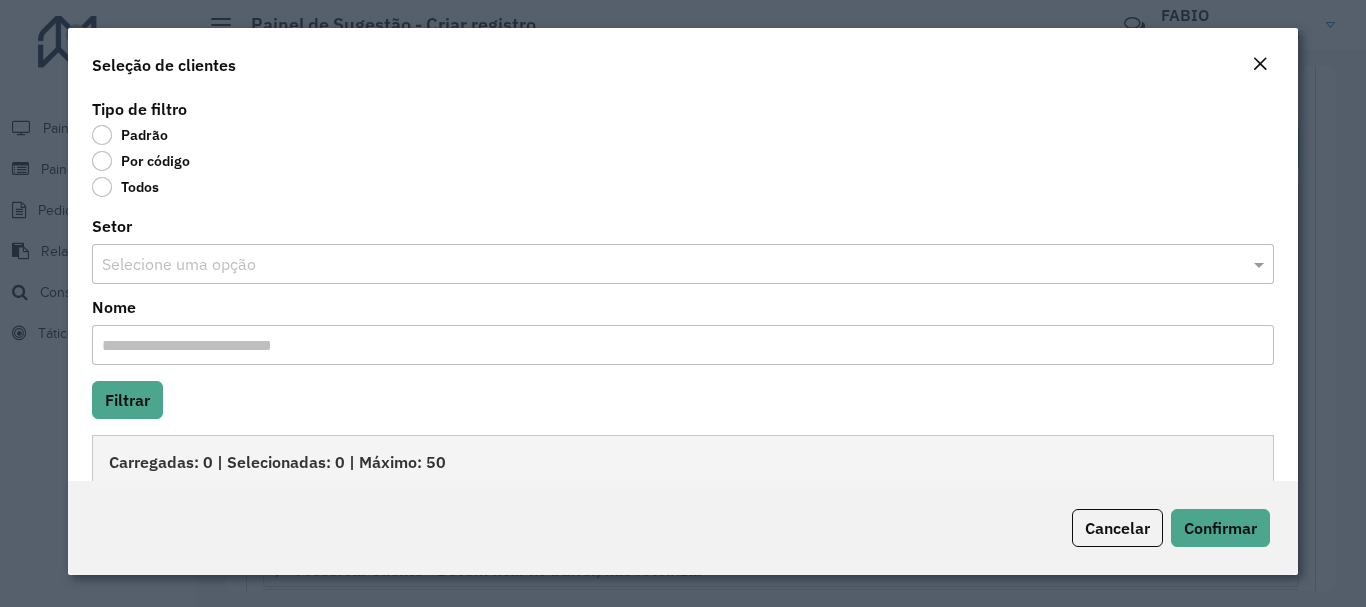 click on "Por código" 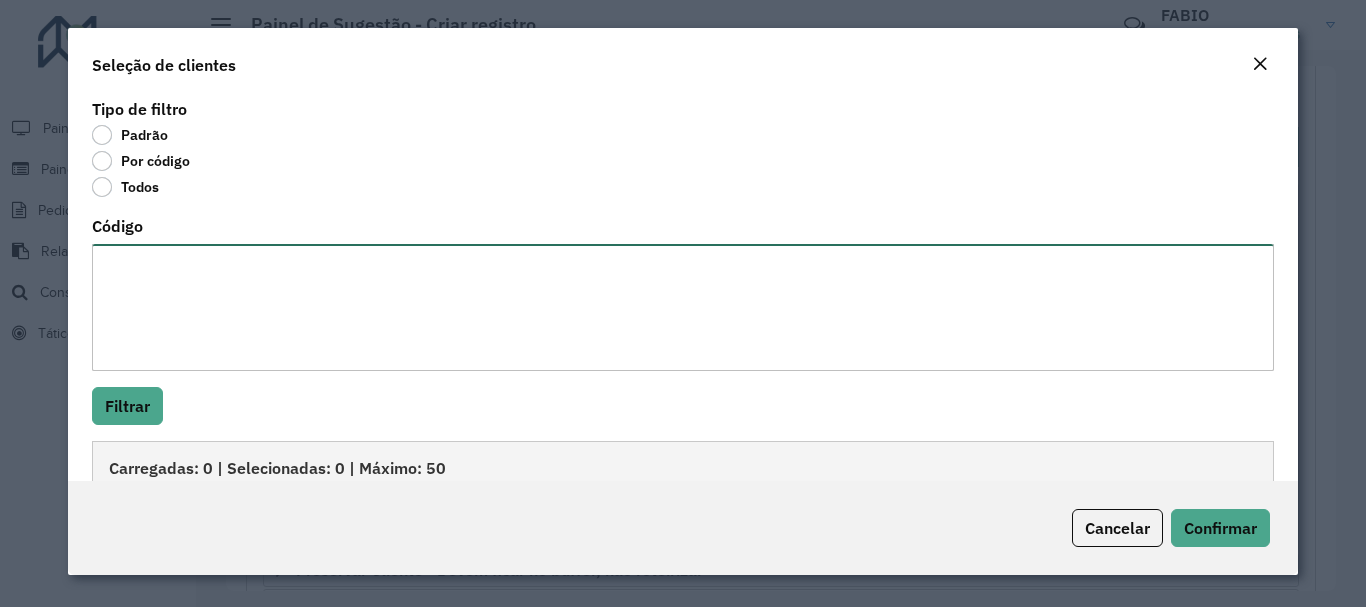 click on "Código" at bounding box center (682, 307) 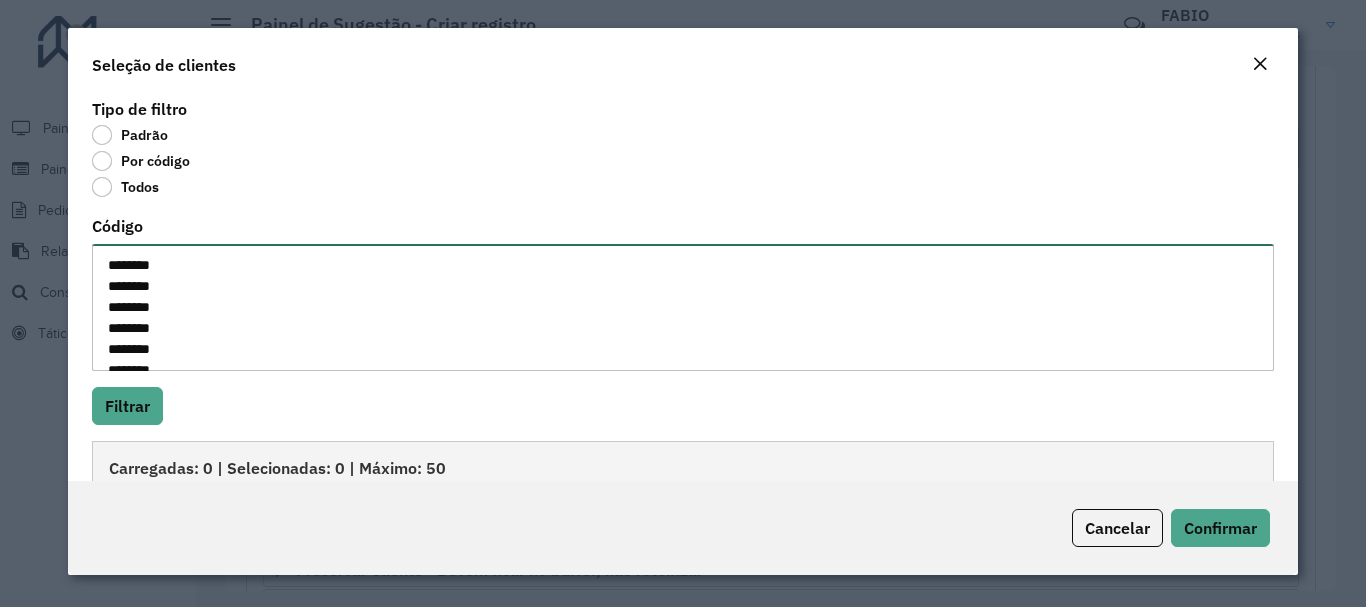 scroll, scrollTop: 239, scrollLeft: 0, axis: vertical 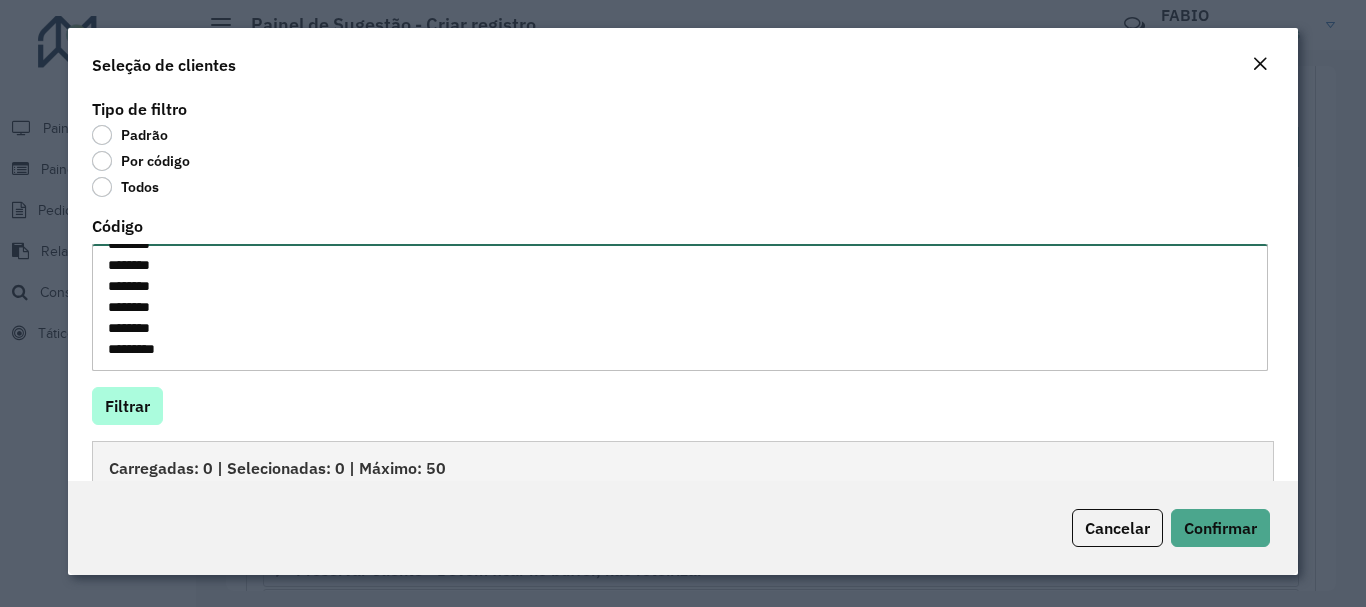 type on "********
********
********
********
********
********
********
********
********
********
********
********
********
********
********
********" 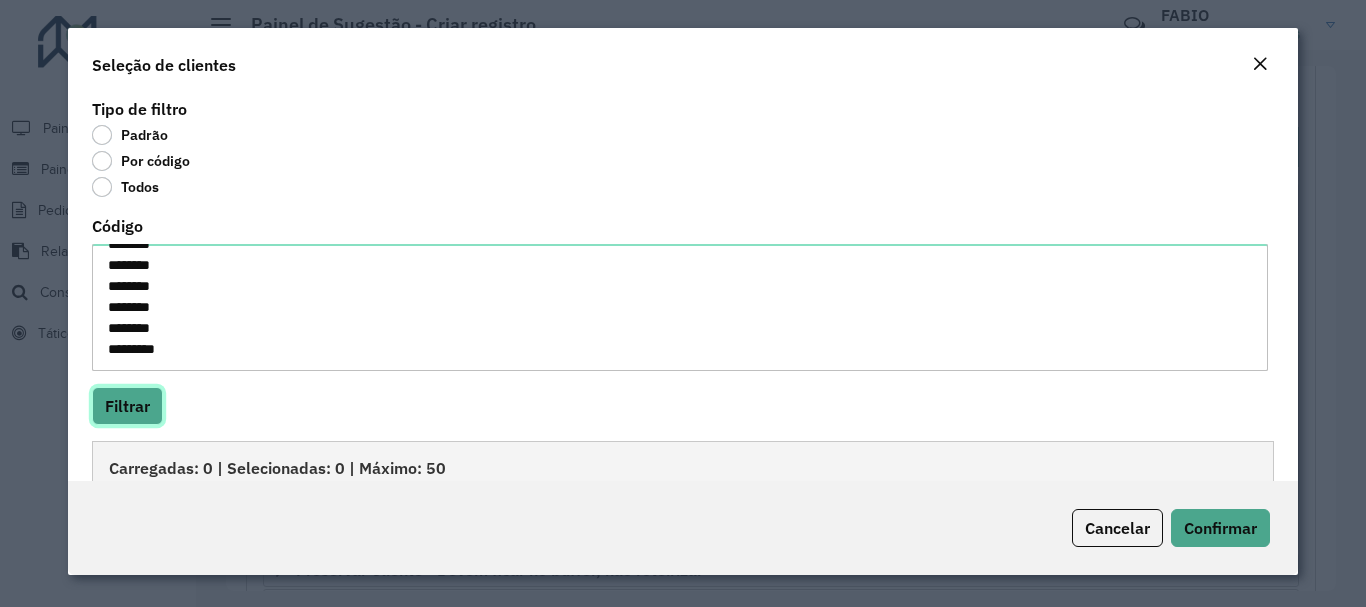 click on "Filtrar" 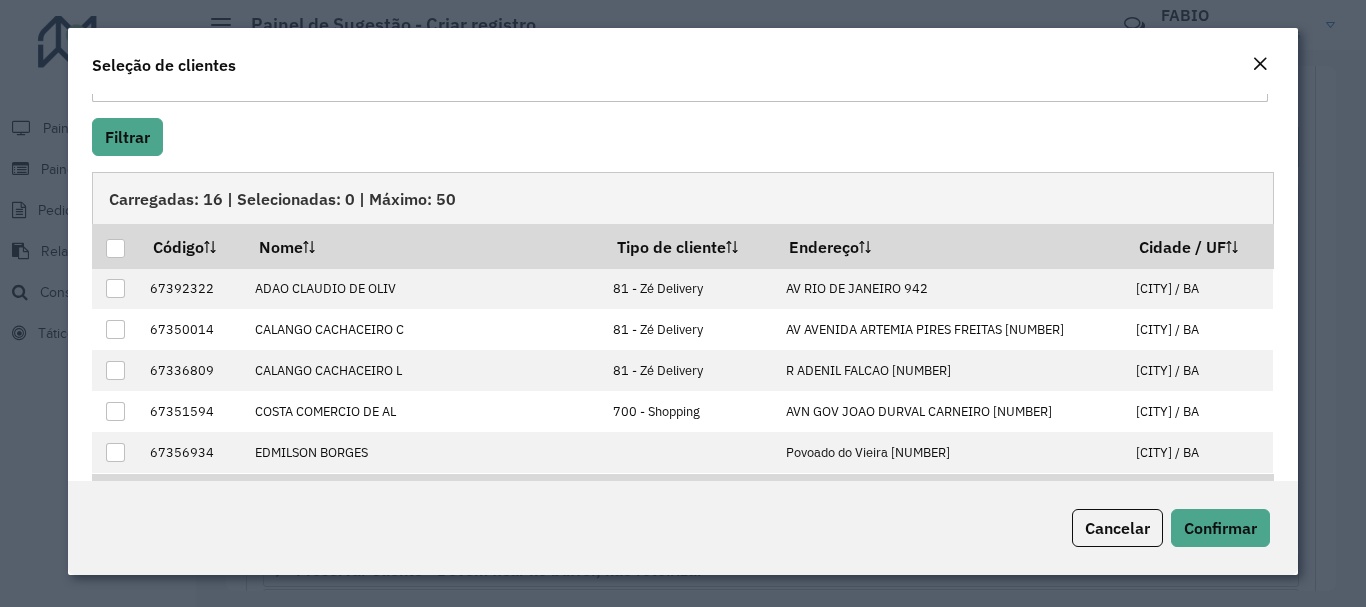 scroll, scrollTop: 345, scrollLeft: 0, axis: vertical 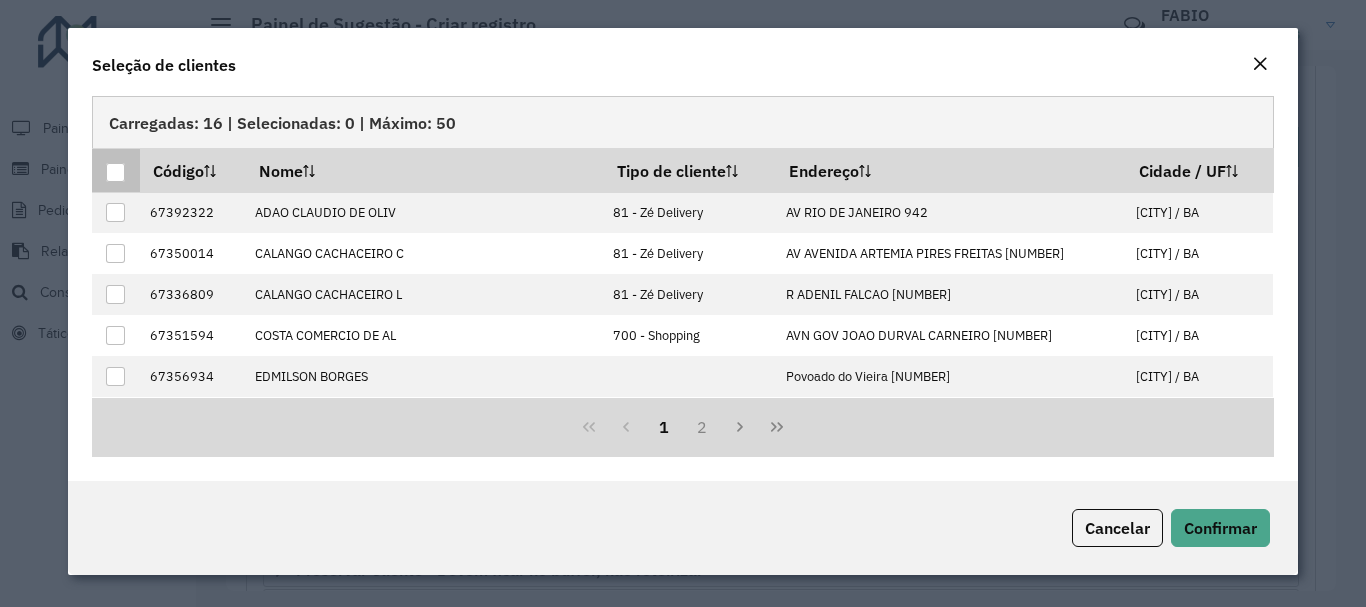 click at bounding box center (115, 172) 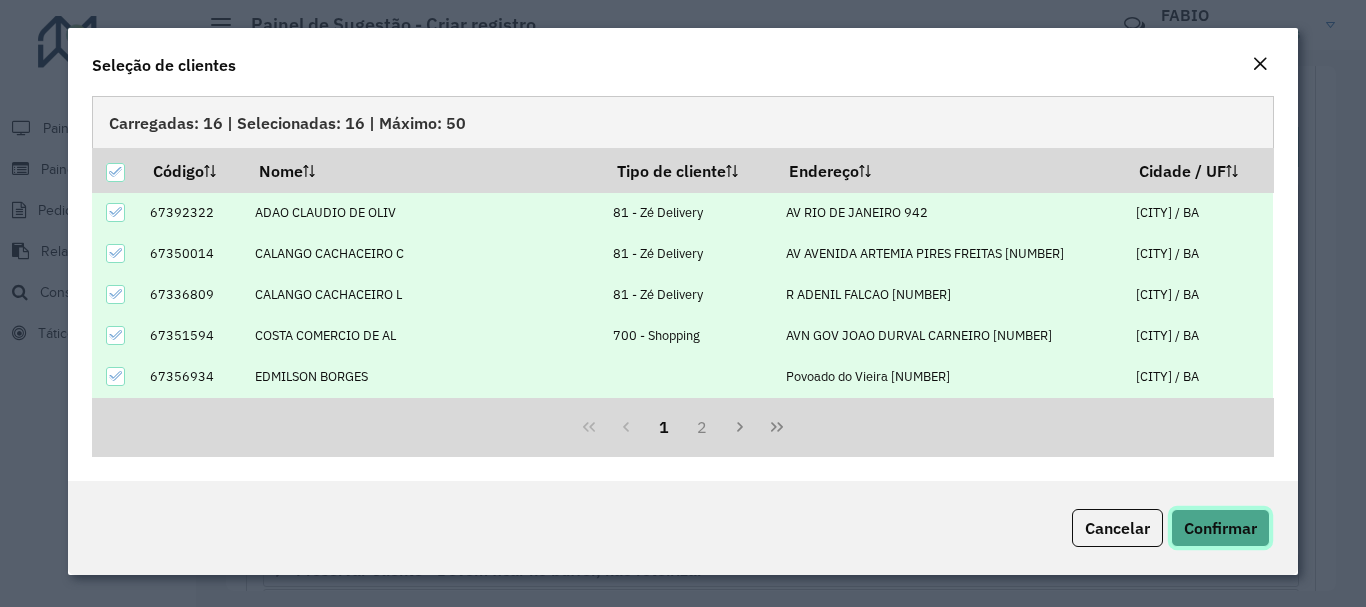 click on "Confirmar" 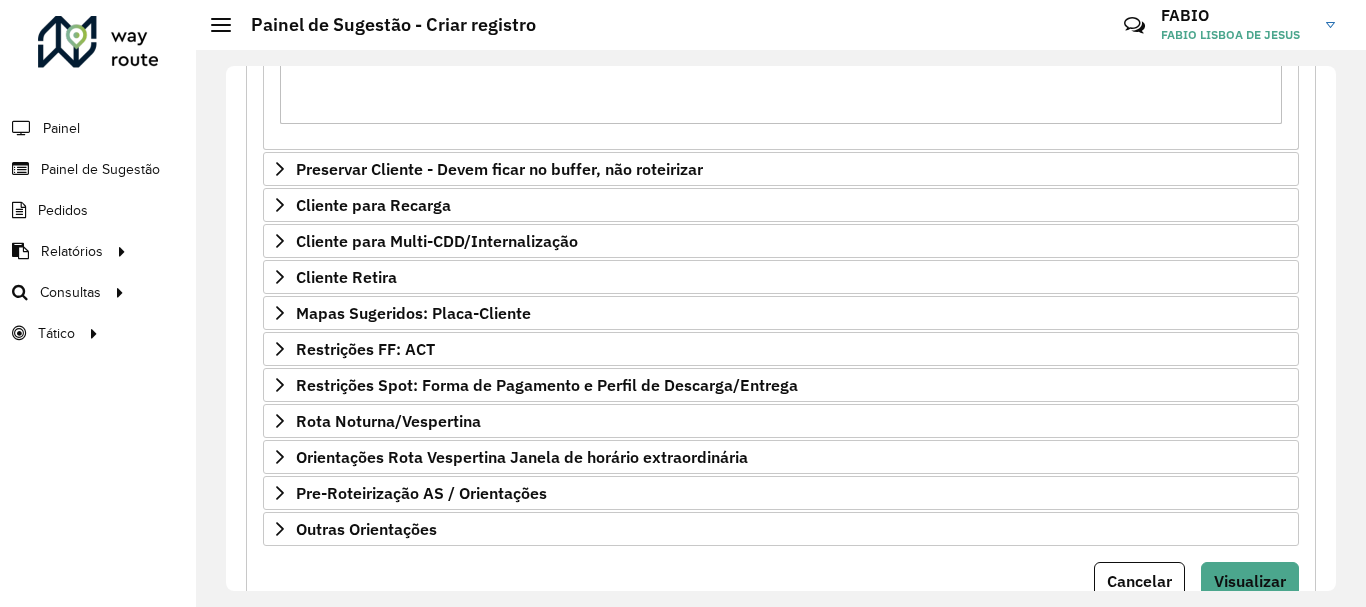 scroll, scrollTop: 724, scrollLeft: 0, axis: vertical 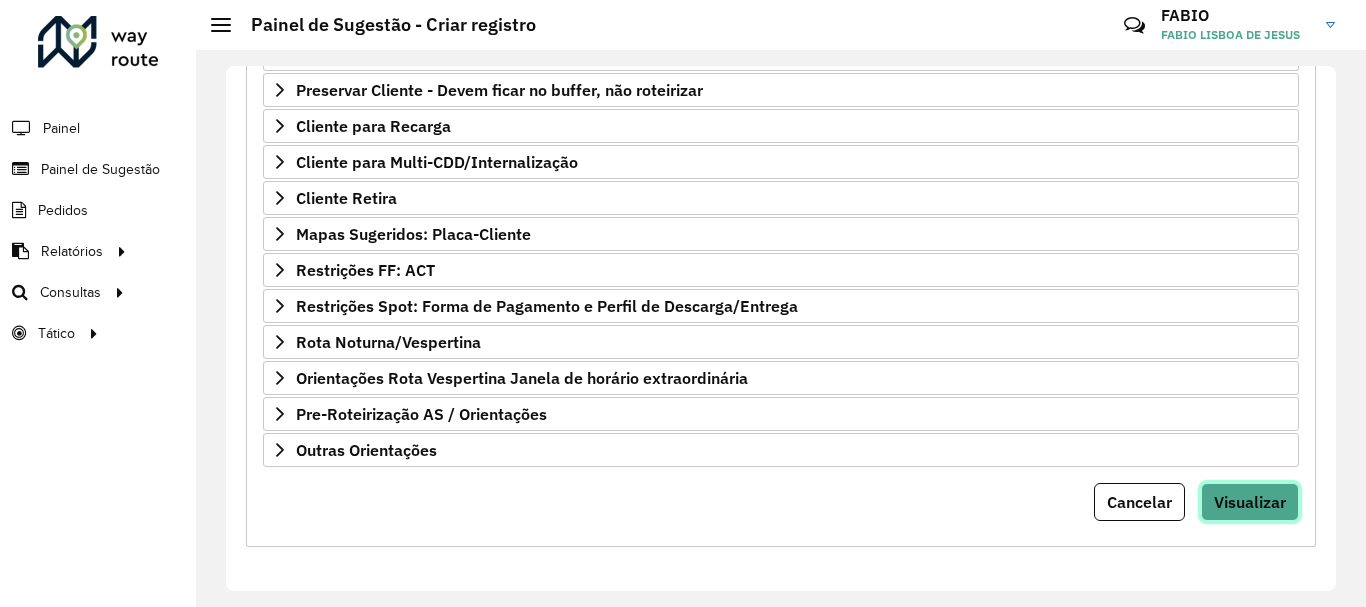 click on "Visualizar" at bounding box center [1250, 502] 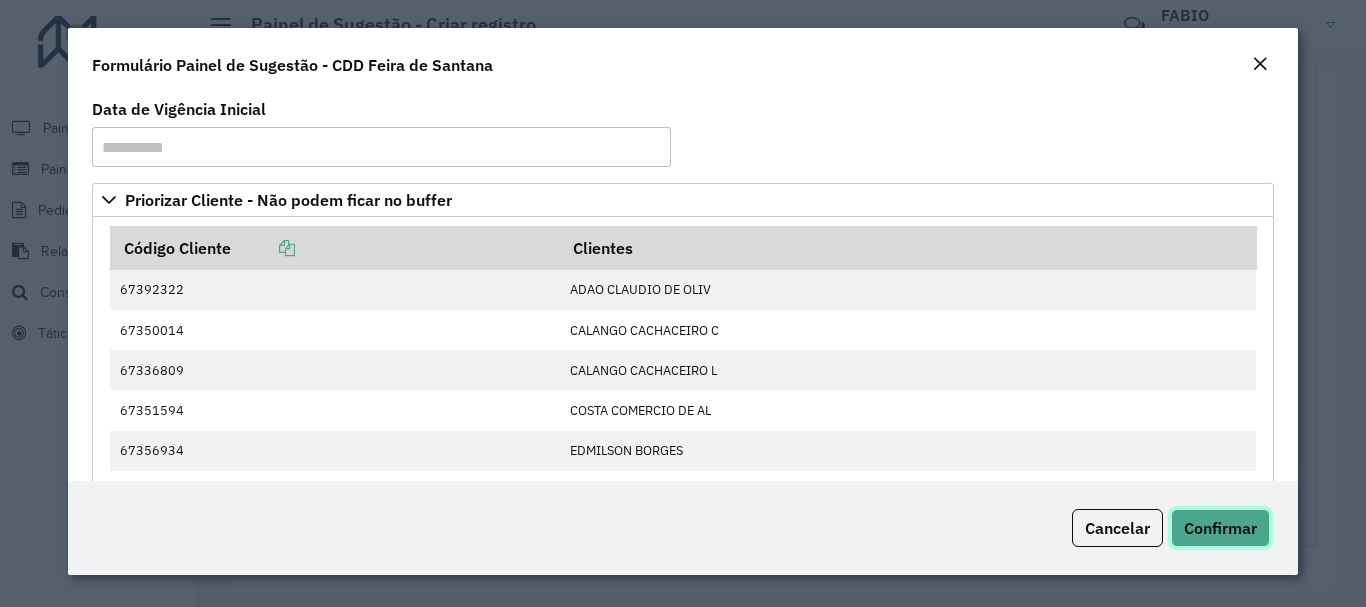 click on "Confirmar" 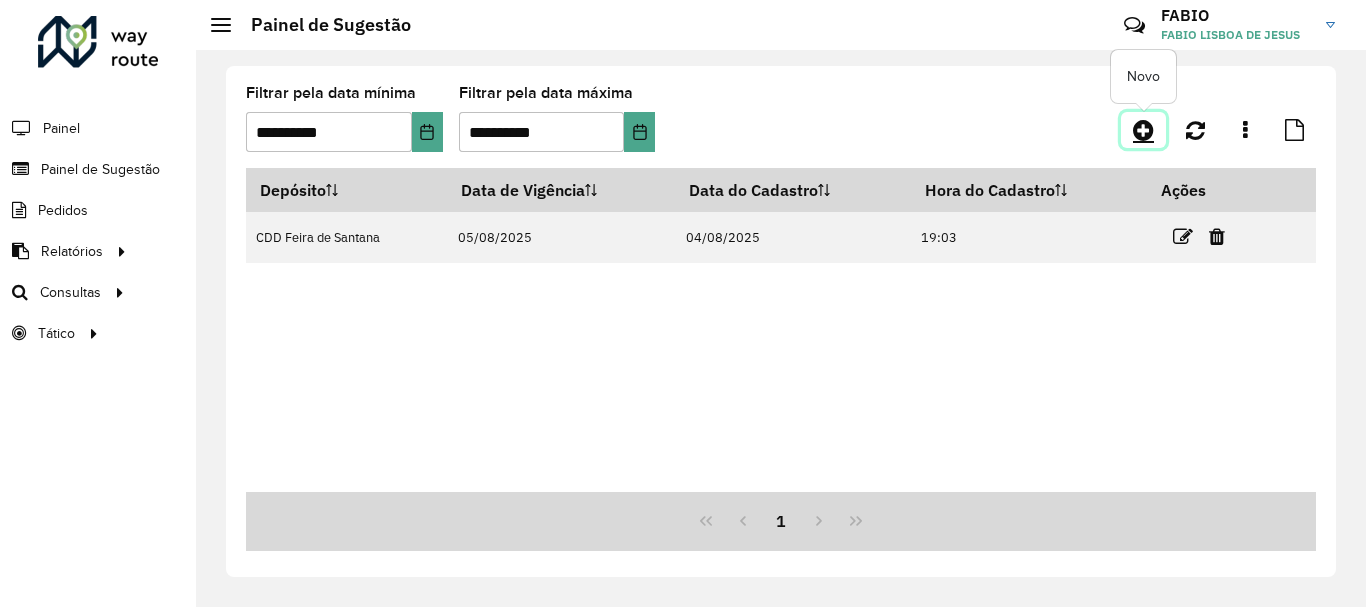 click 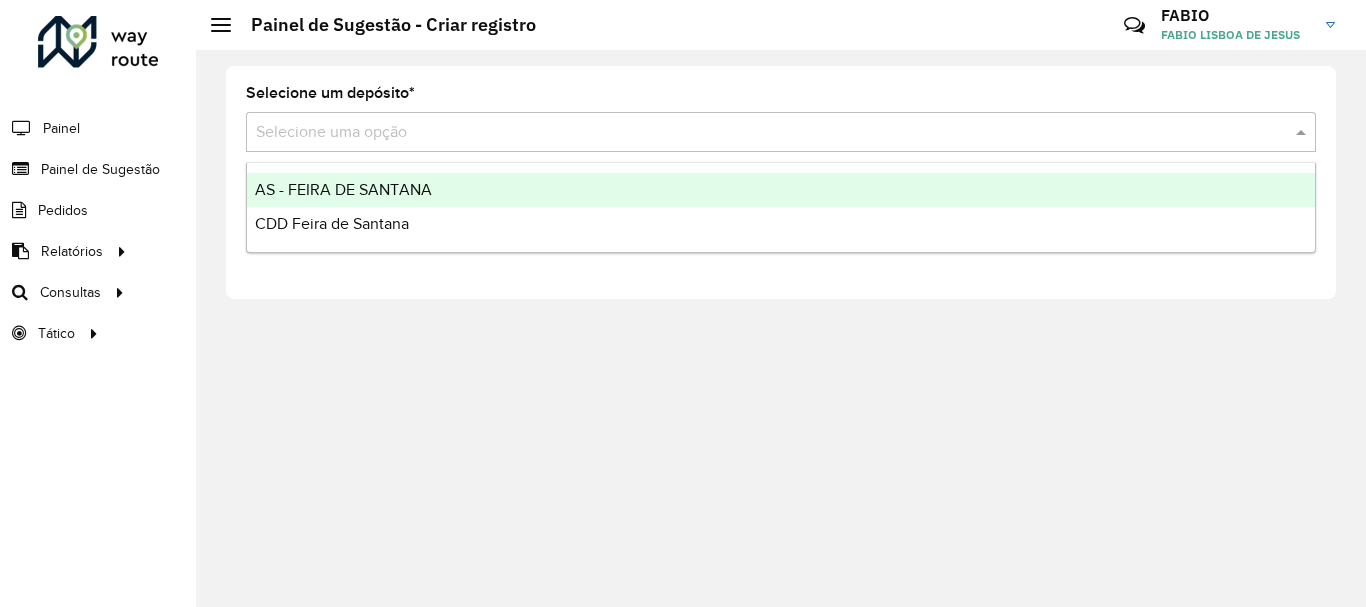 click at bounding box center [761, 133] 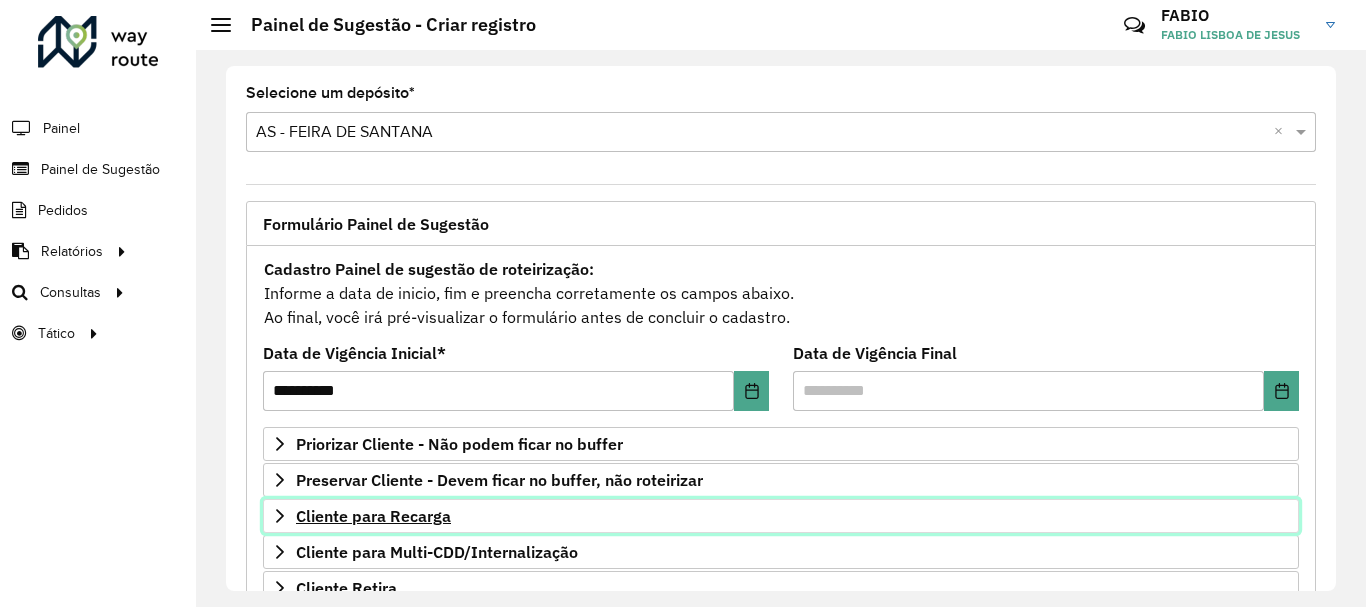 click on "Cliente para Recarga" at bounding box center [373, 516] 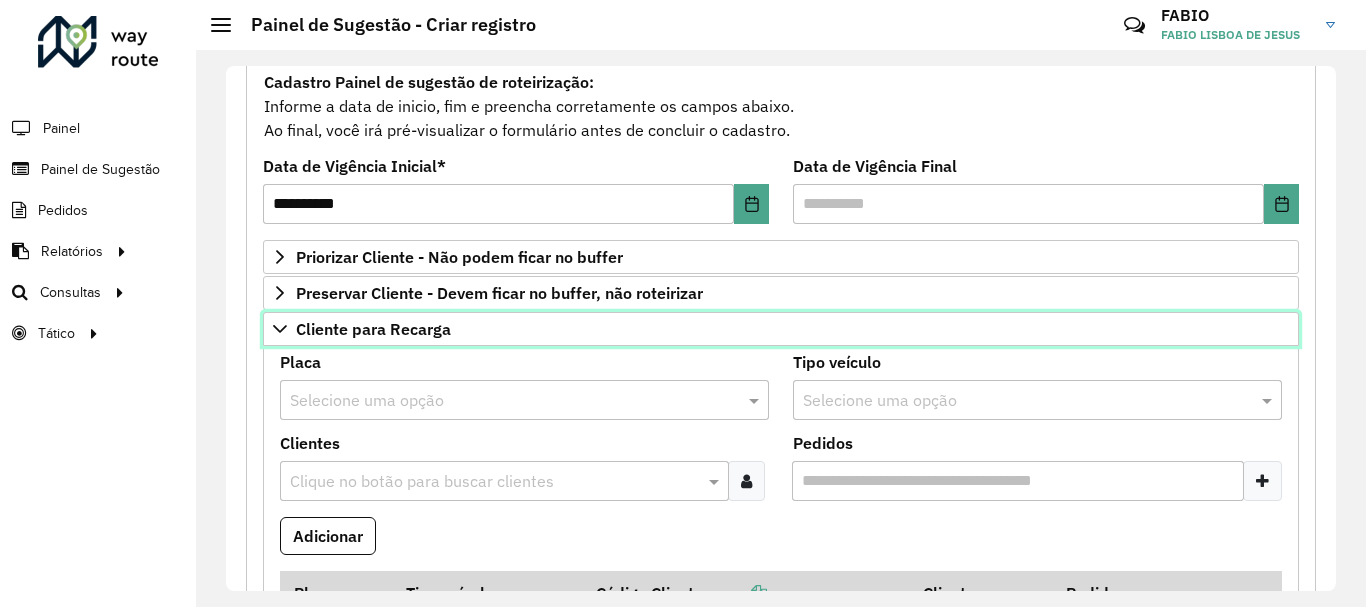 scroll, scrollTop: 204, scrollLeft: 0, axis: vertical 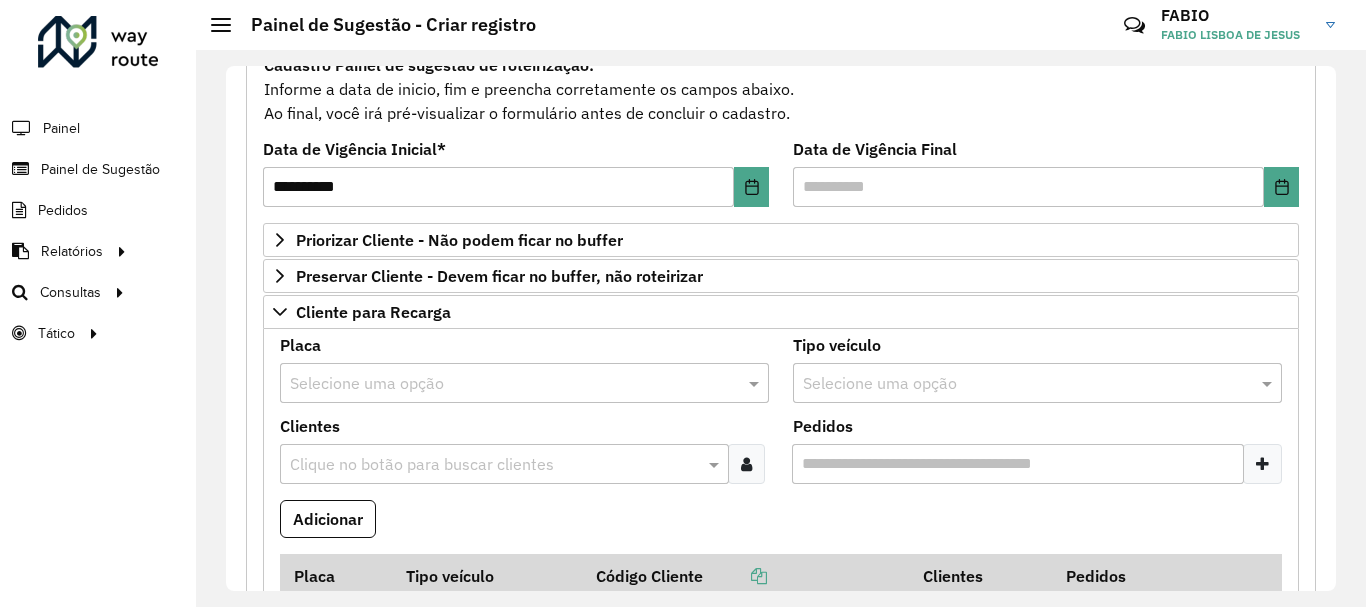 click at bounding box center [494, 465] 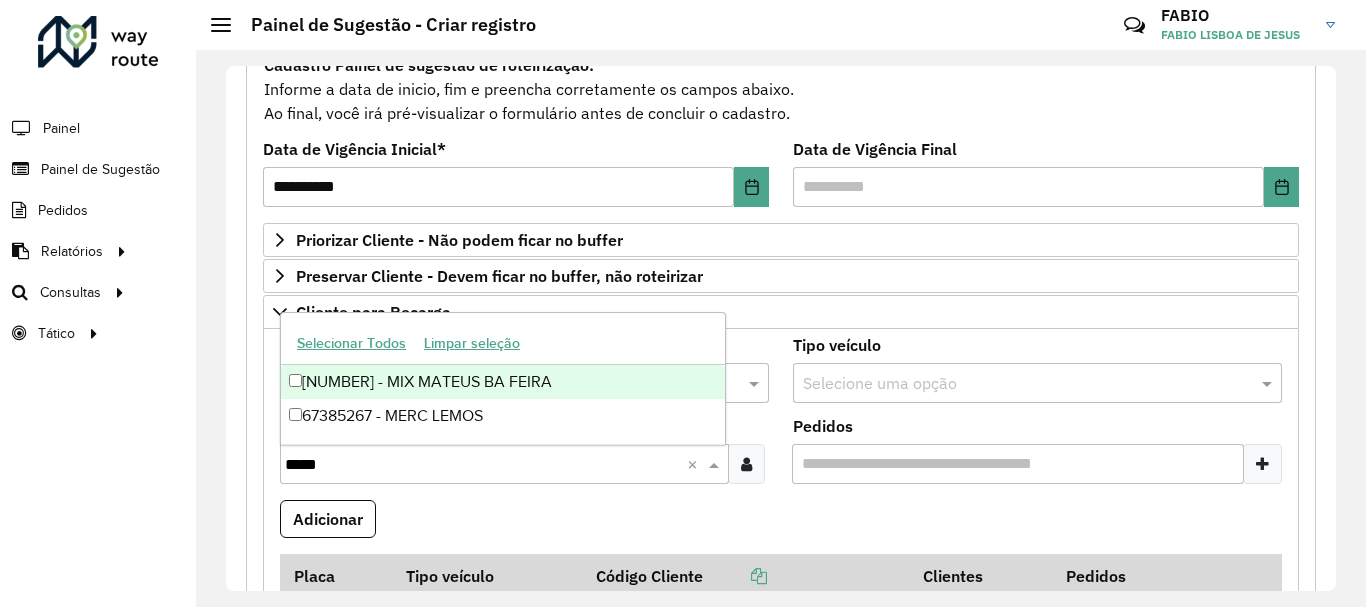 type on "*****" 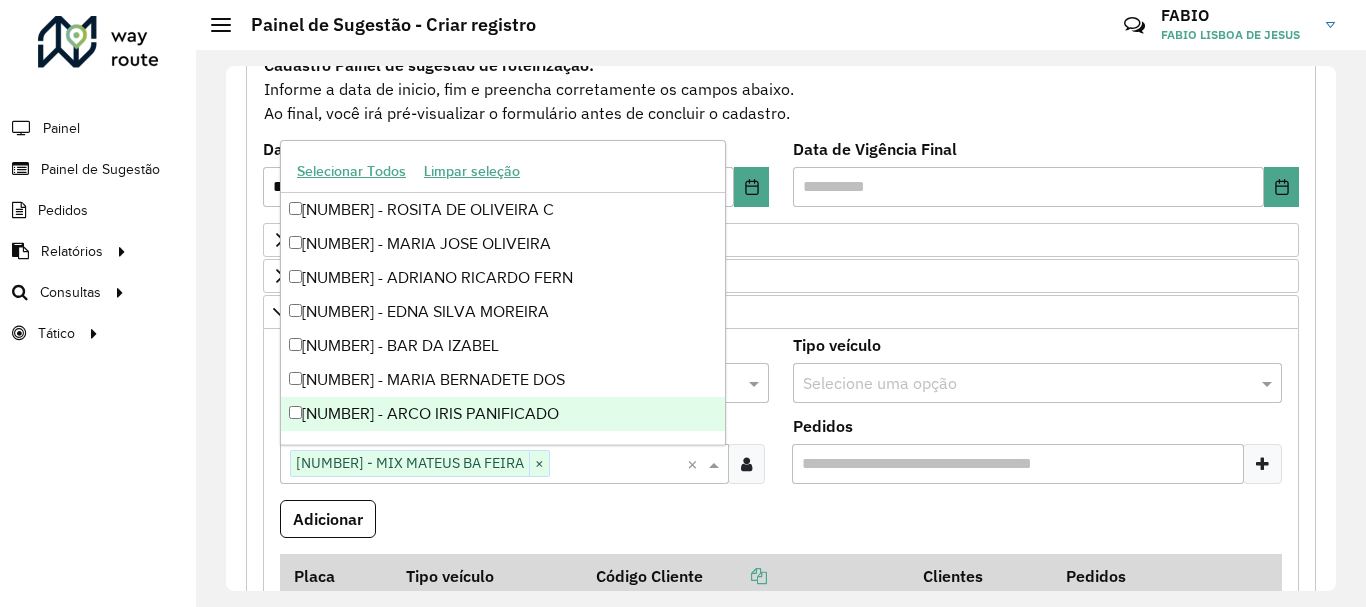 click on "**********" 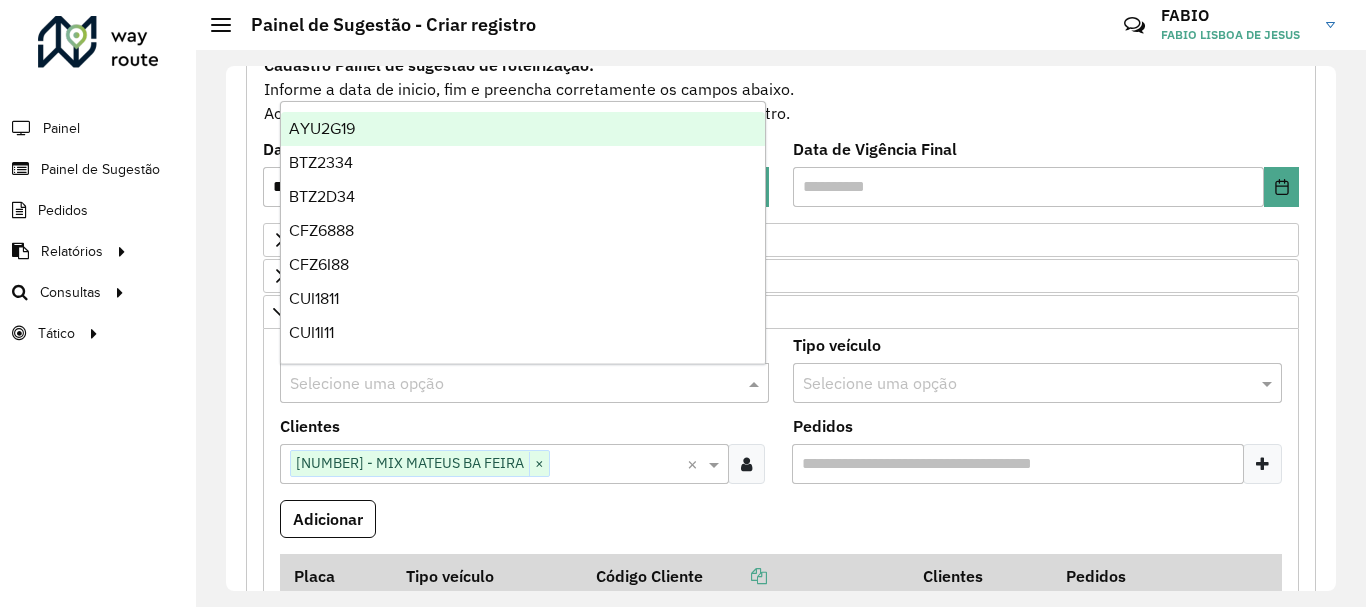 click at bounding box center (504, 384) 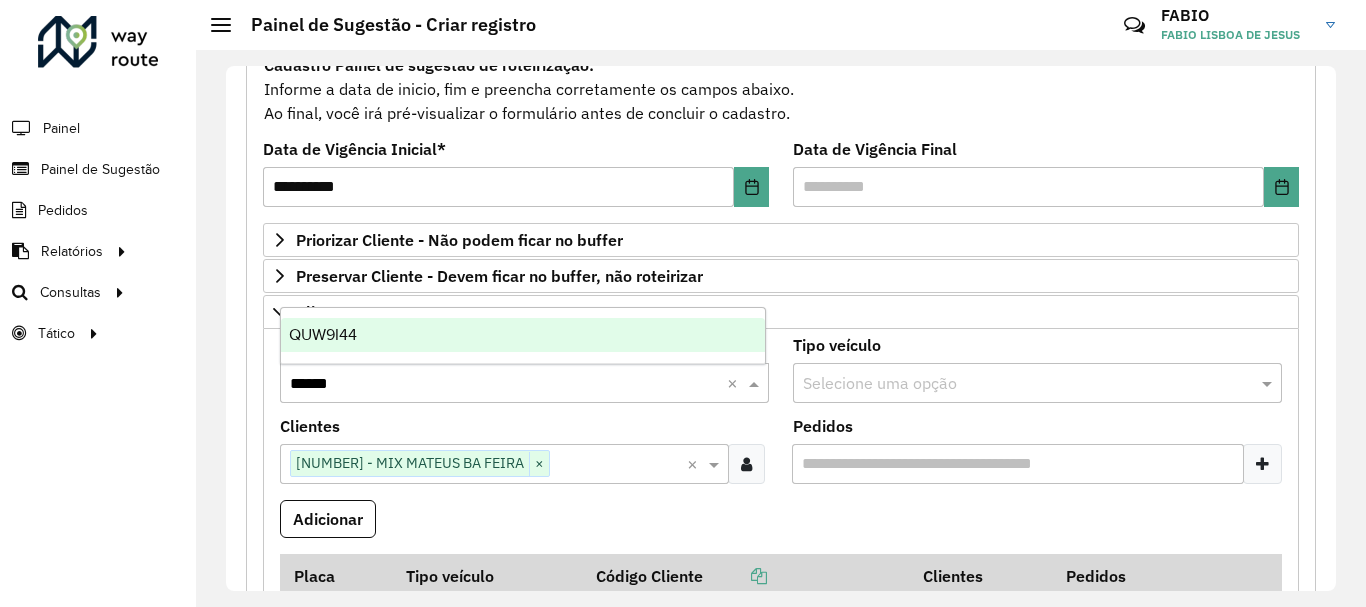 type on "*******" 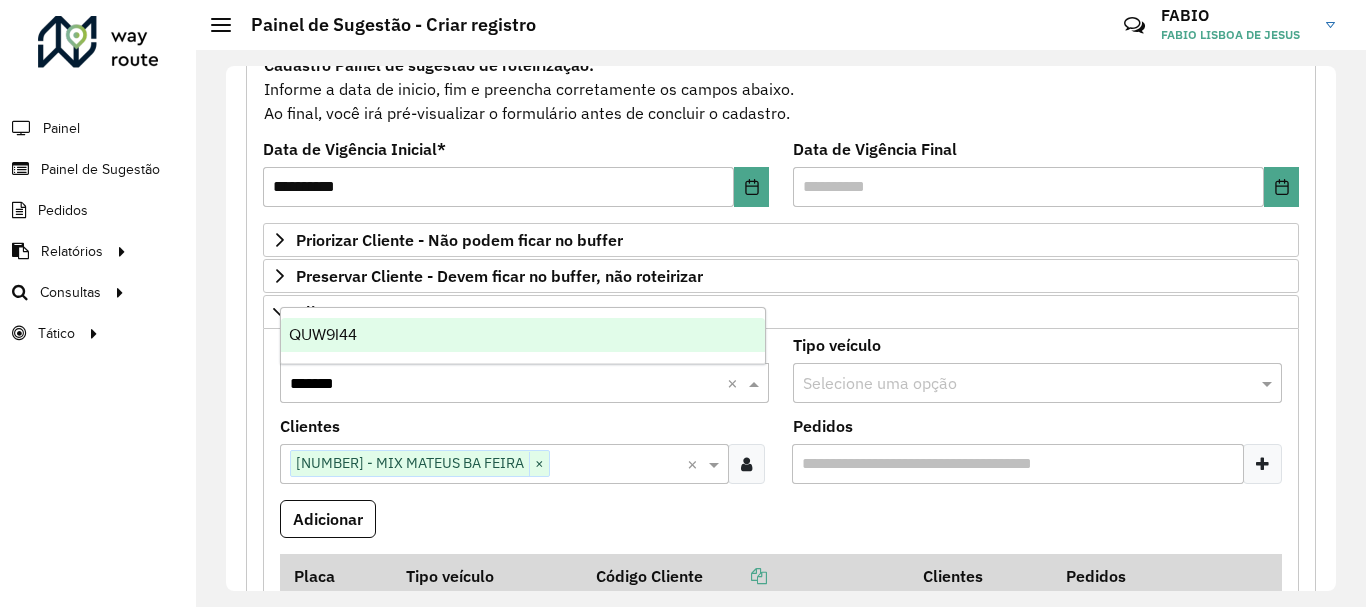 click on "QUW9I44" at bounding box center [523, 335] 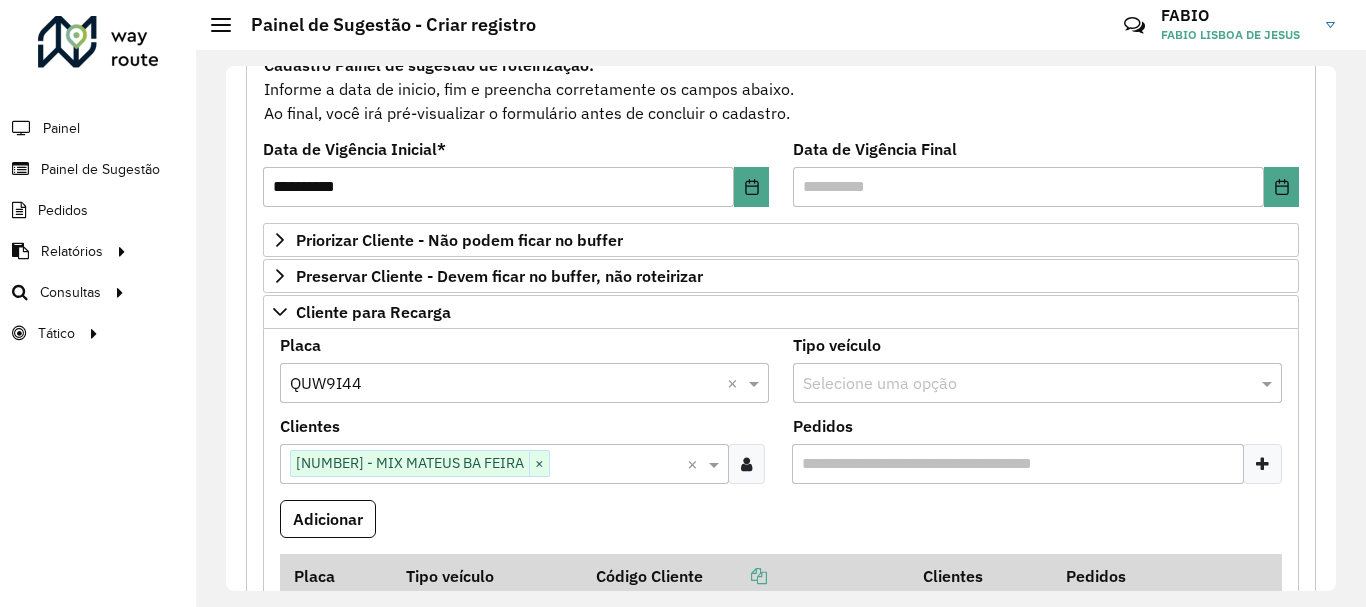 click on "Pedidos" at bounding box center [1018, 464] 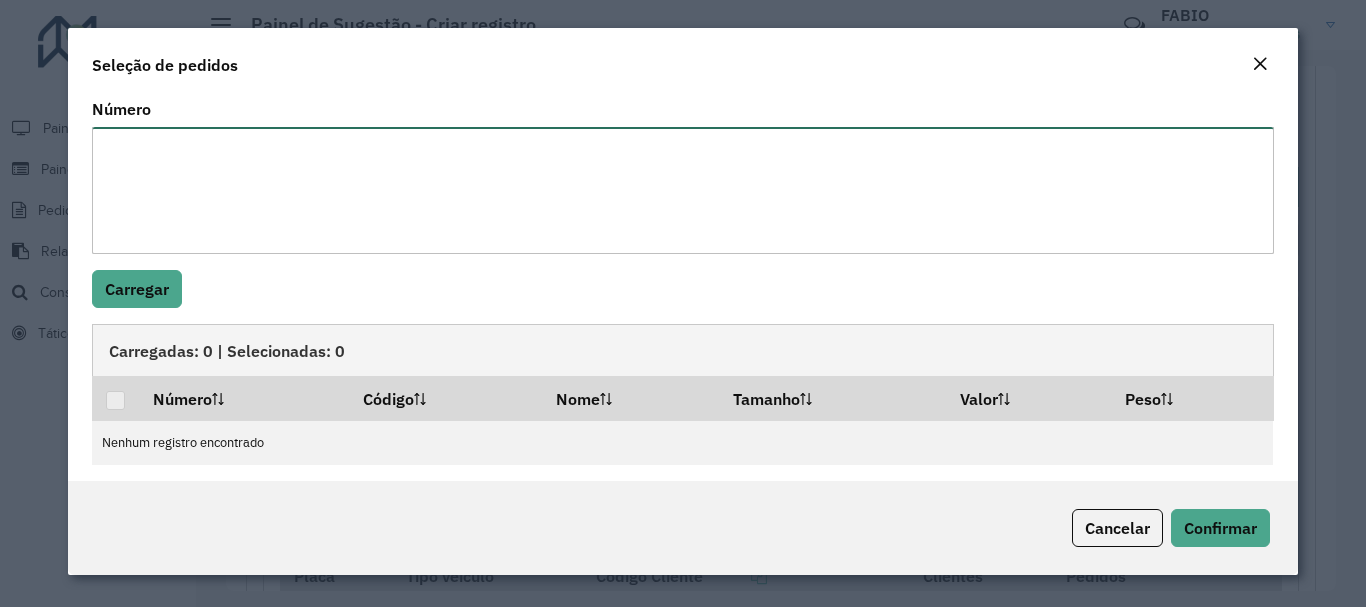 click on "Número" at bounding box center [682, 190] 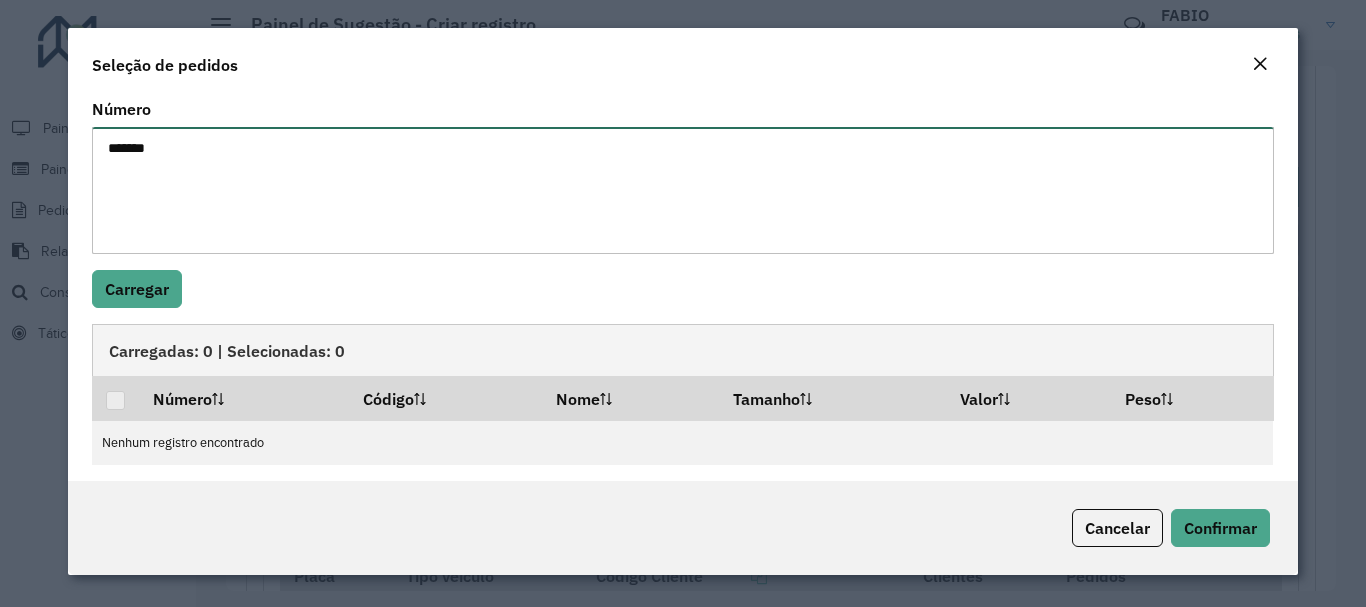 paste on "******" 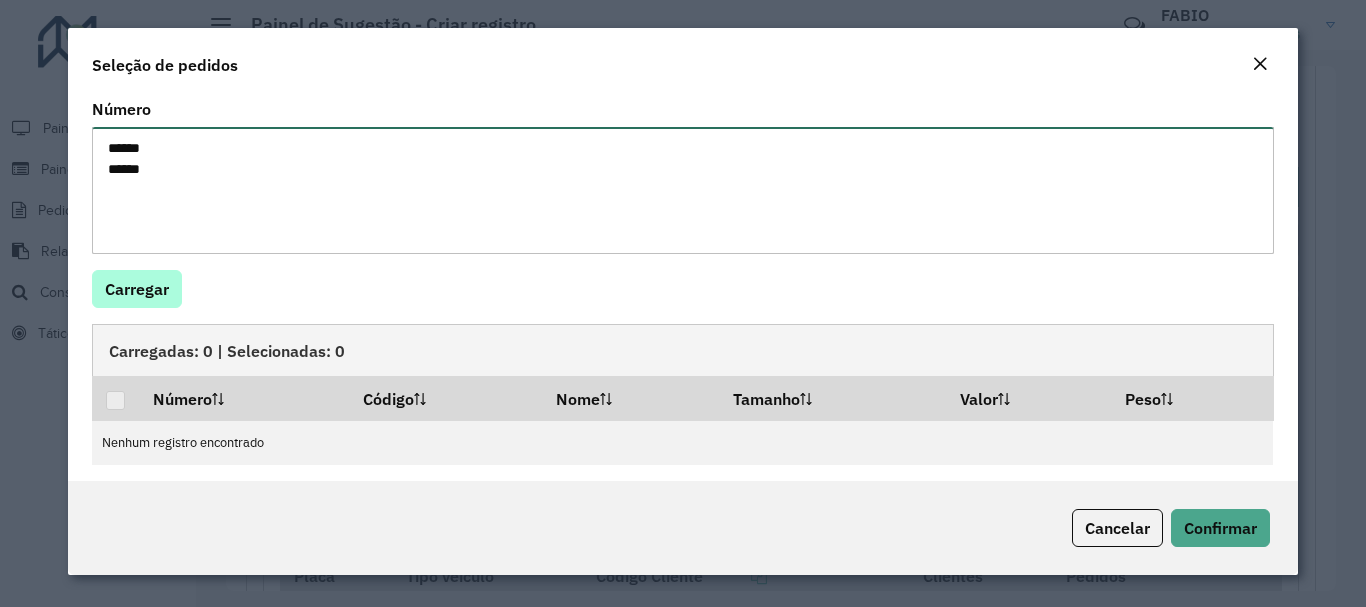 type on "******
******" 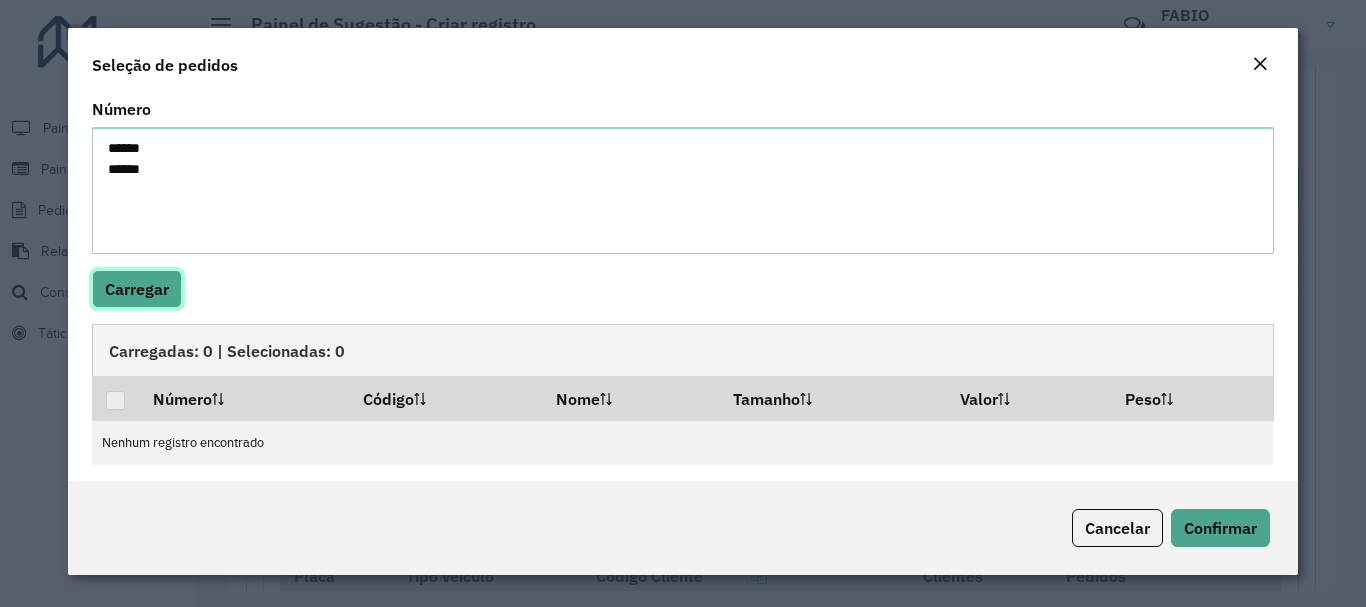 click on "Carregar" 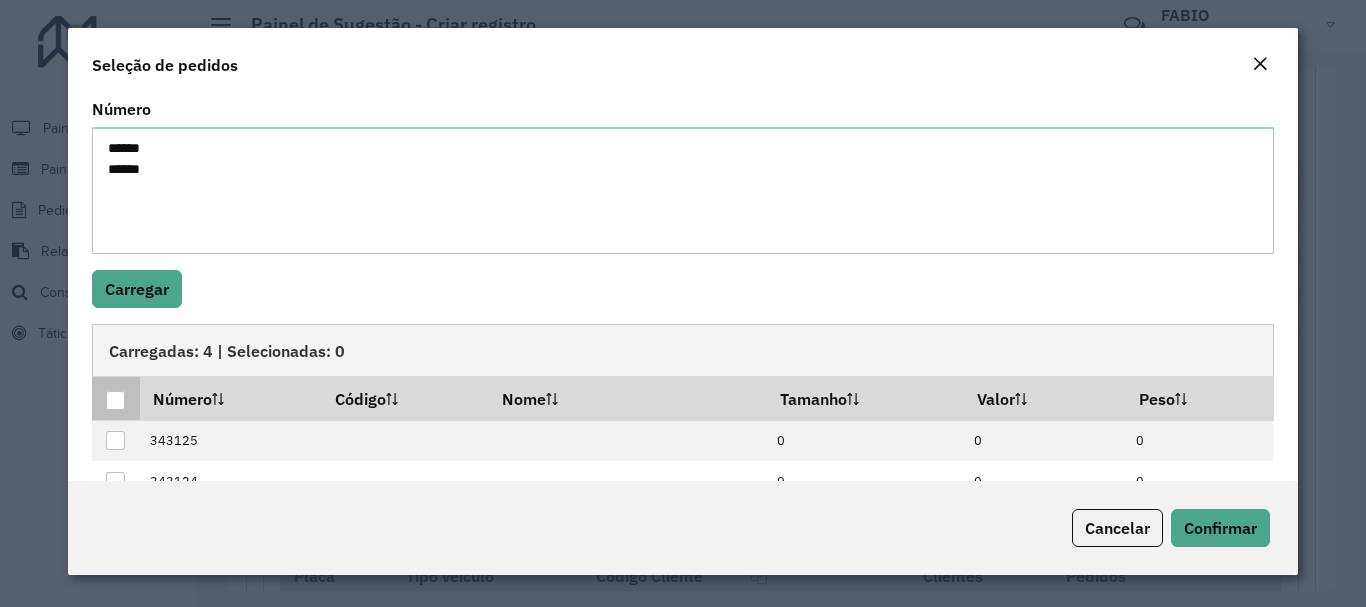 click at bounding box center [115, 400] 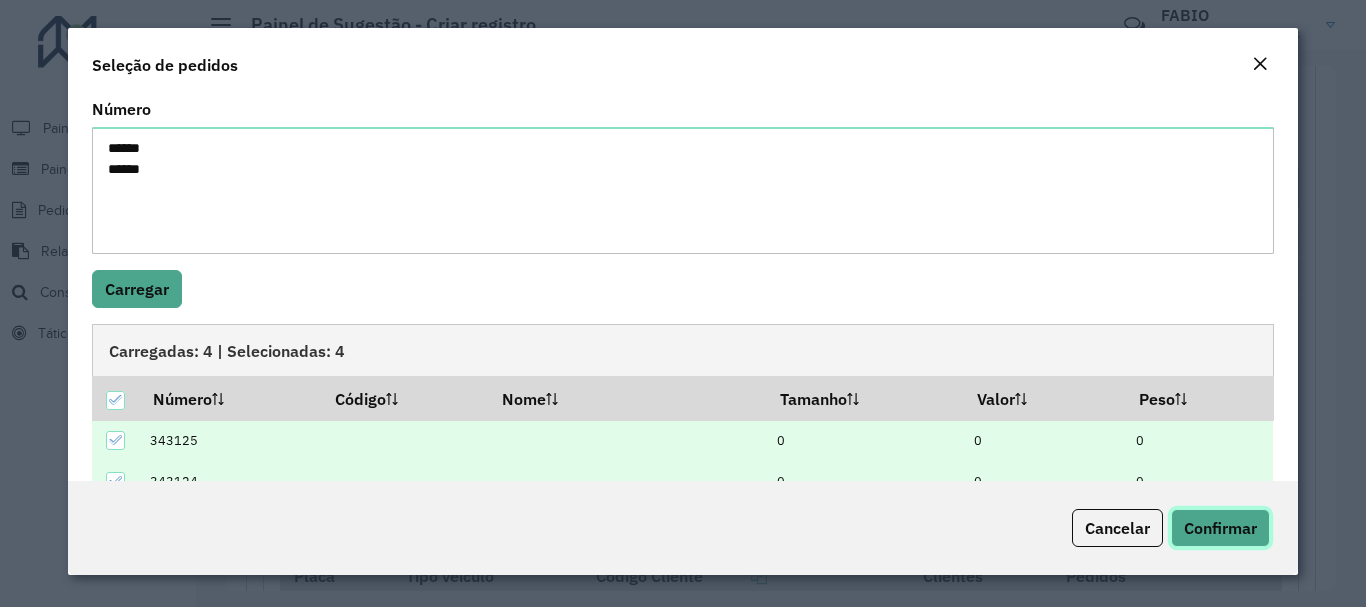 click on "Confirmar" 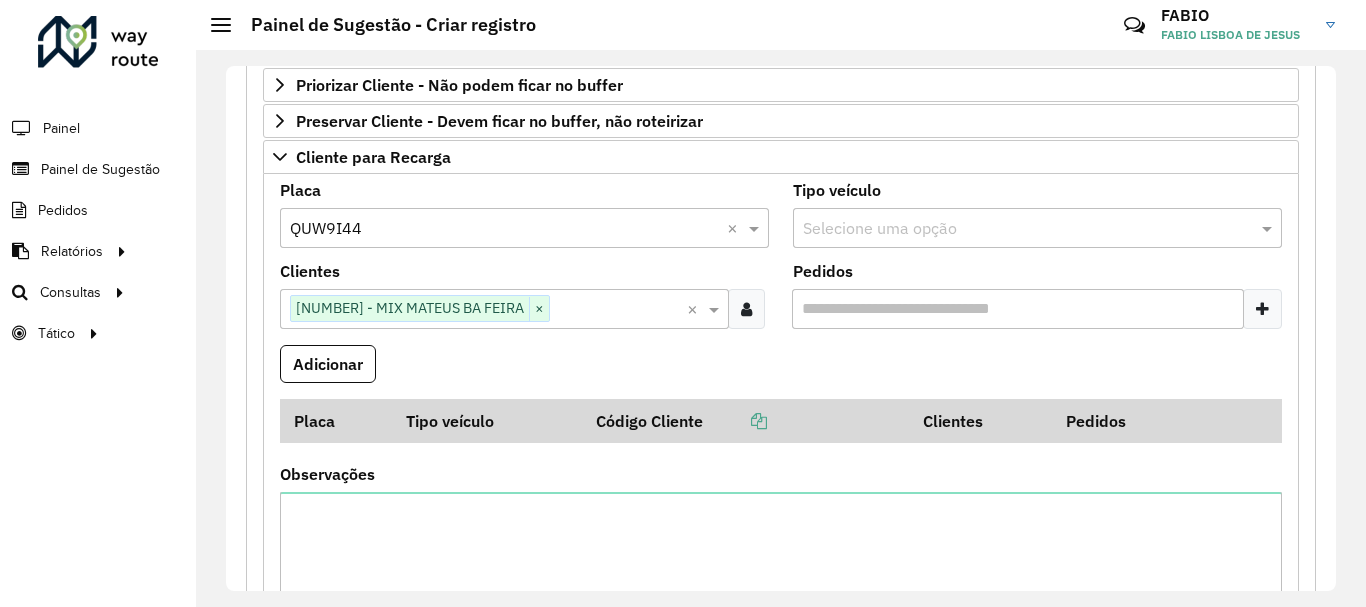scroll, scrollTop: 400, scrollLeft: 0, axis: vertical 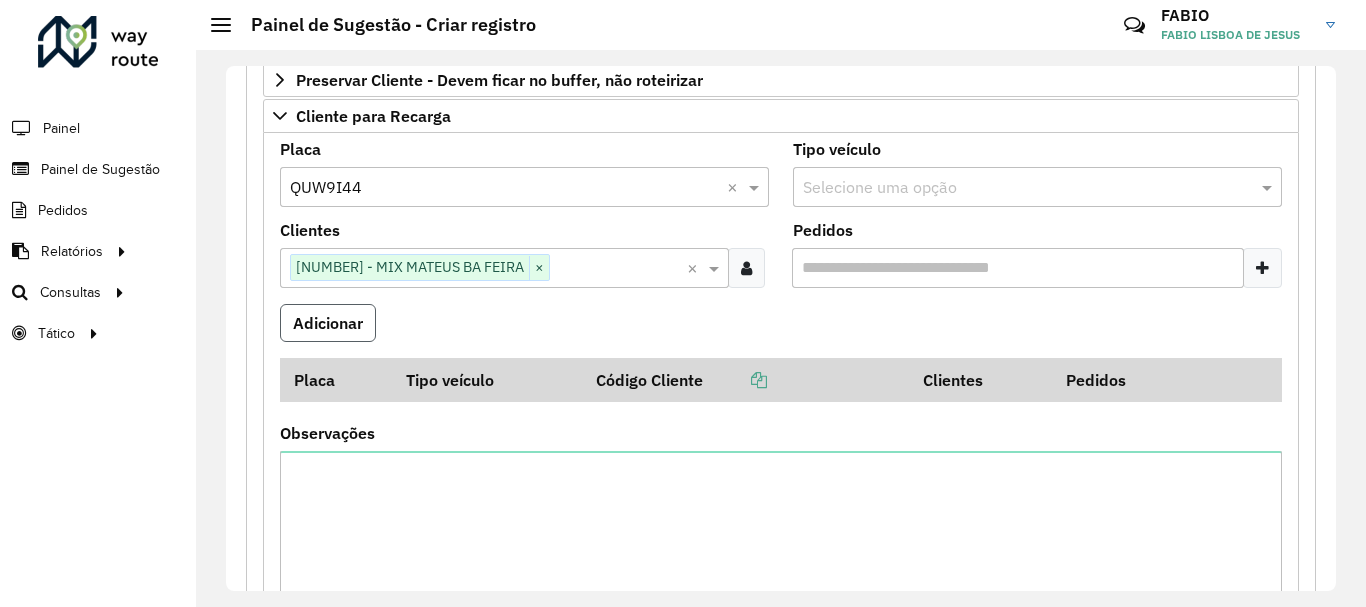 click on "Adicionar" at bounding box center [328, 323] 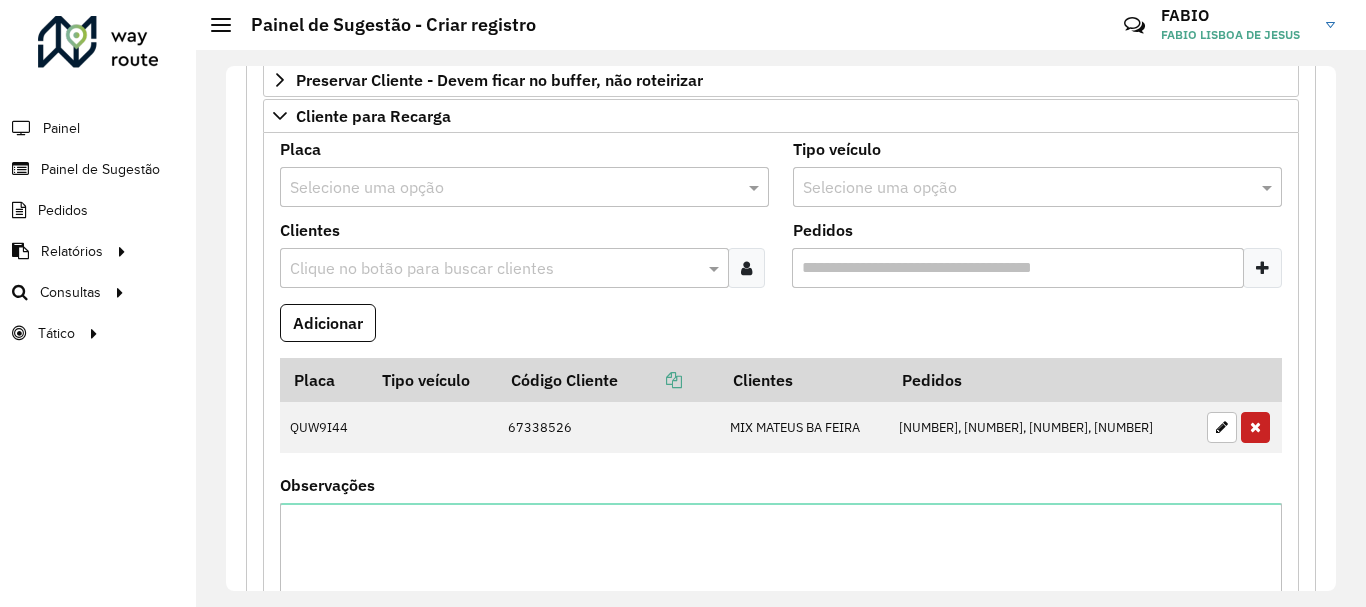 type 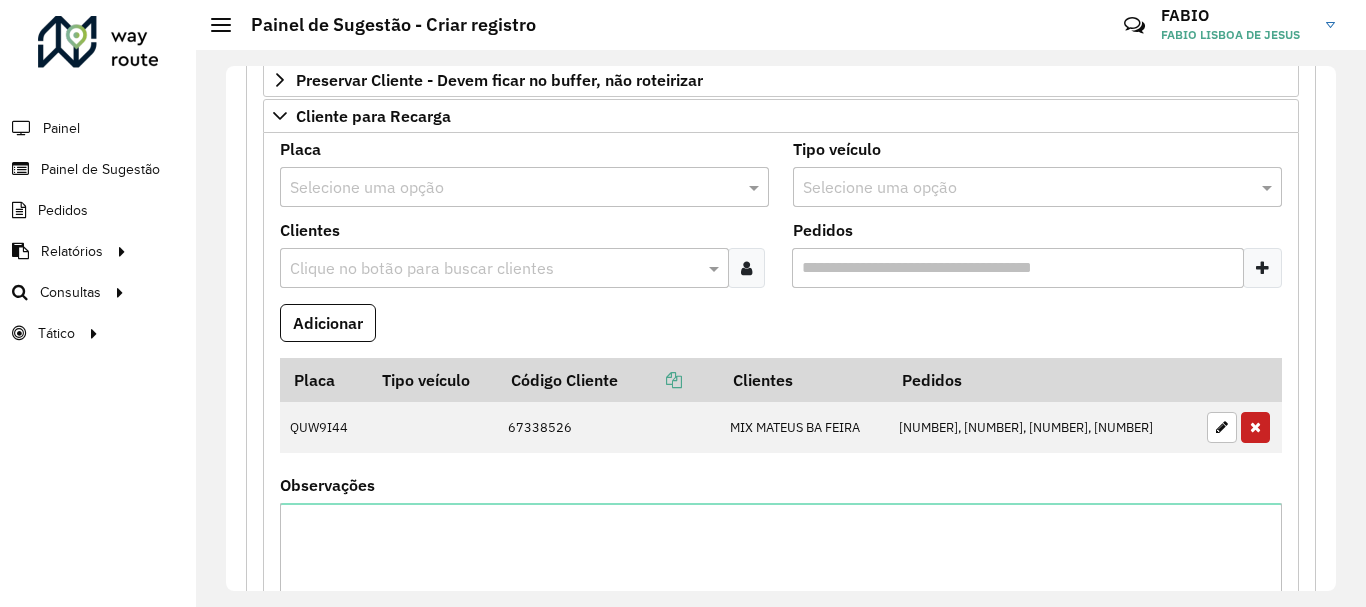 drag, startPoint x: 1329, startPoint y: 292, endPoint x: 1339, endPoint y: 389, distance: 97.5141 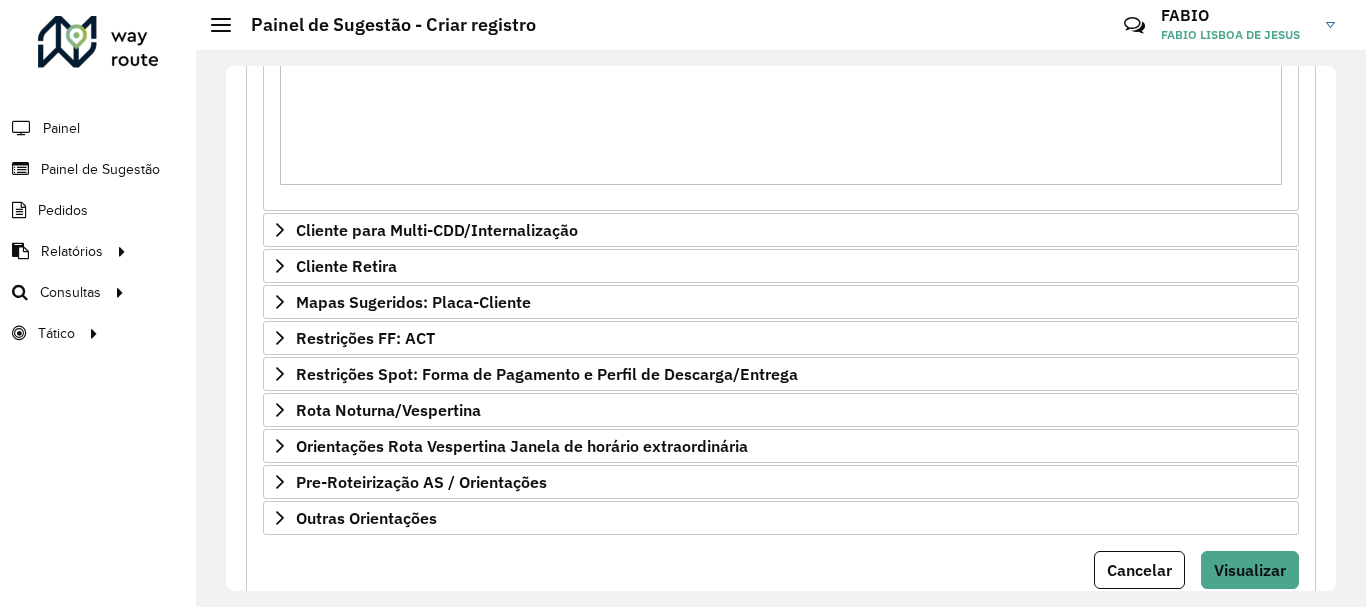 scroll, scrollTop: 949, scrollLeft: 0, axis: vertical 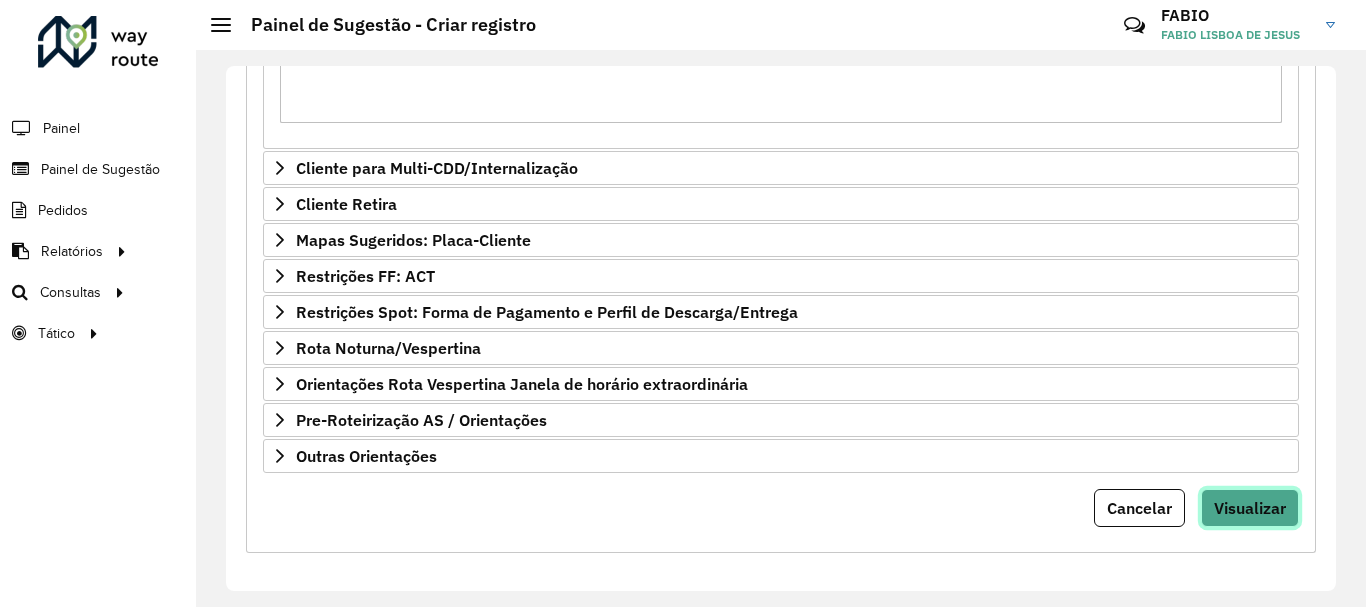 click on "Visualizar" at bounding box center [1250, 508] 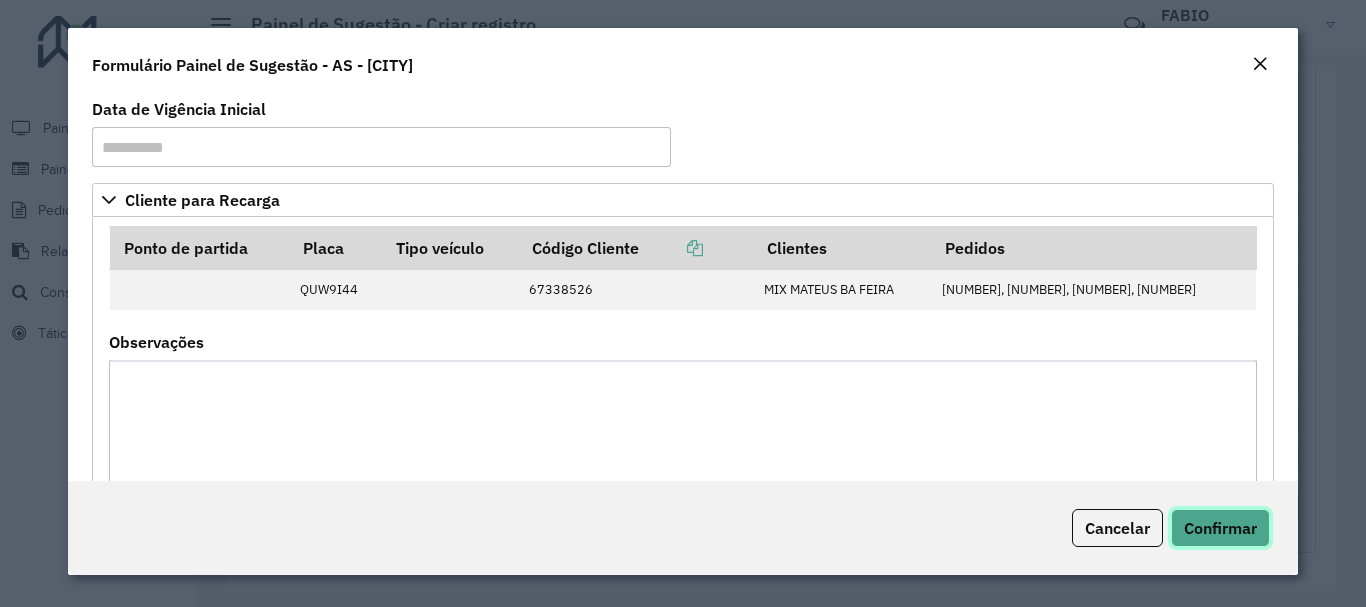 click on "Confirmar" 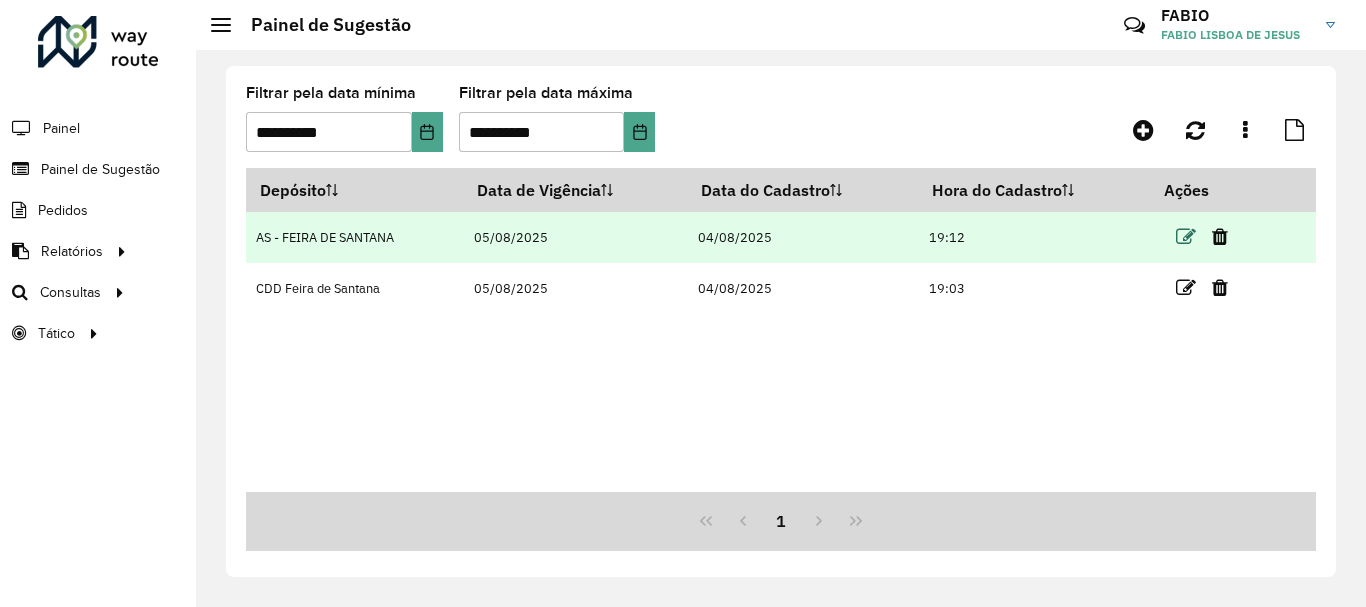 click at bounding box center [1186, 237] 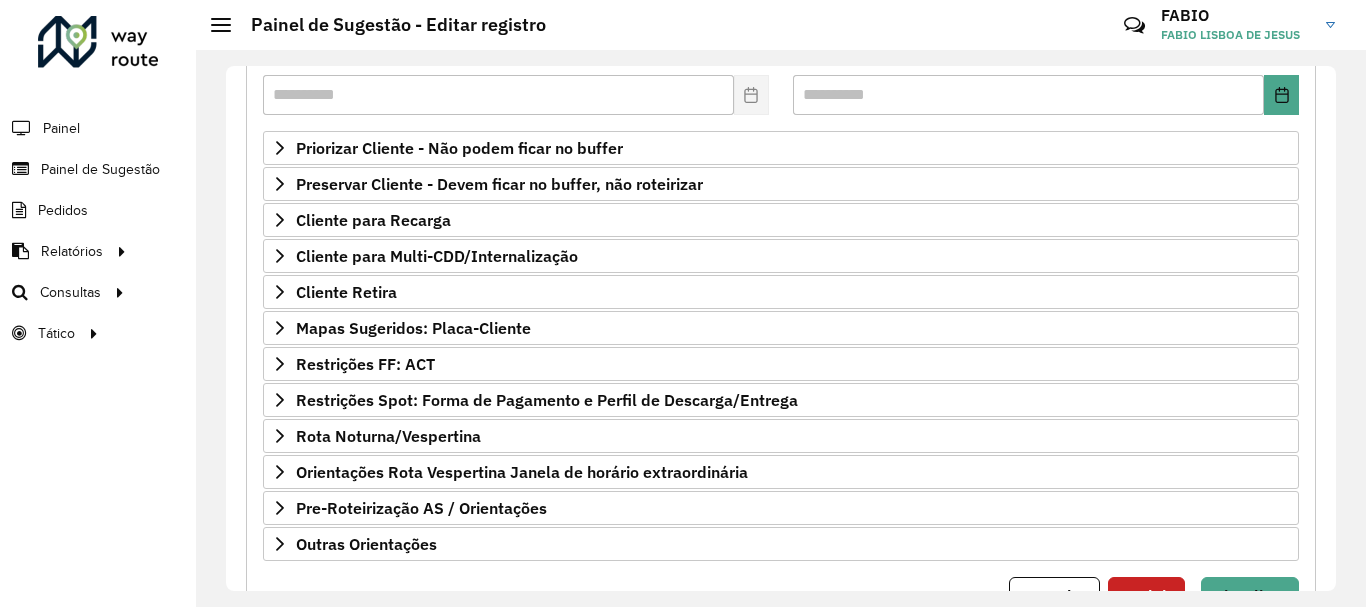 scroll, scrollTop: 342, scrollLeft: 0, axis: vertical 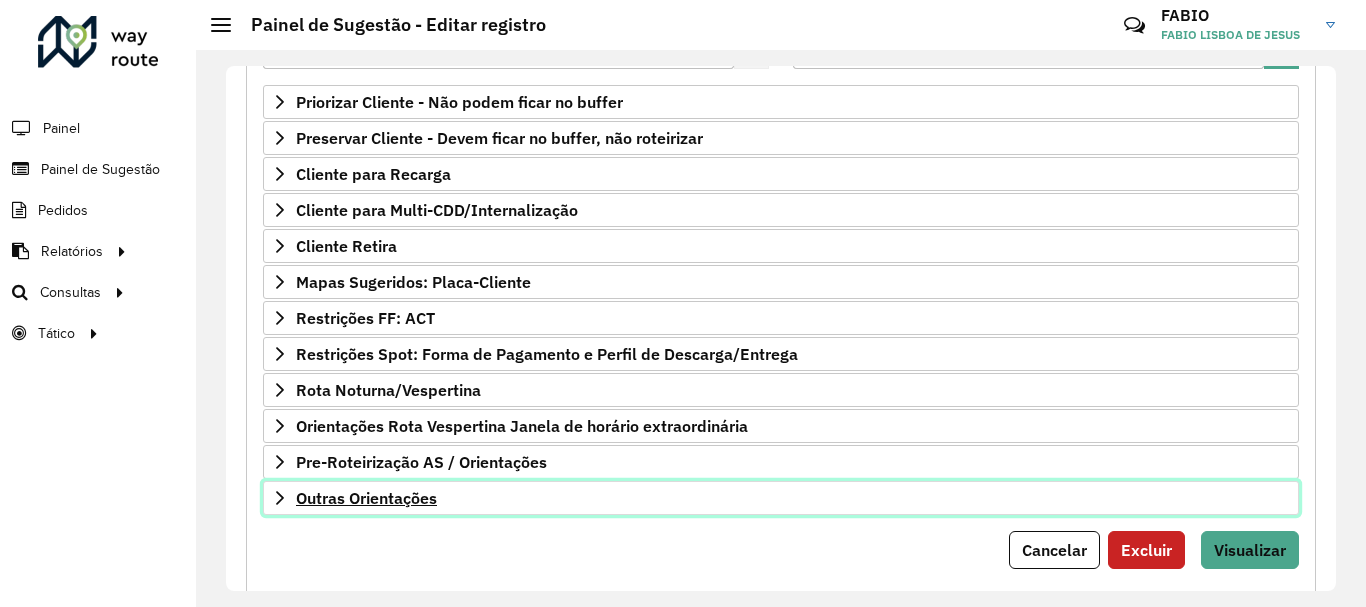 click on "Outras Orientações" at bounding box center (781, 498) 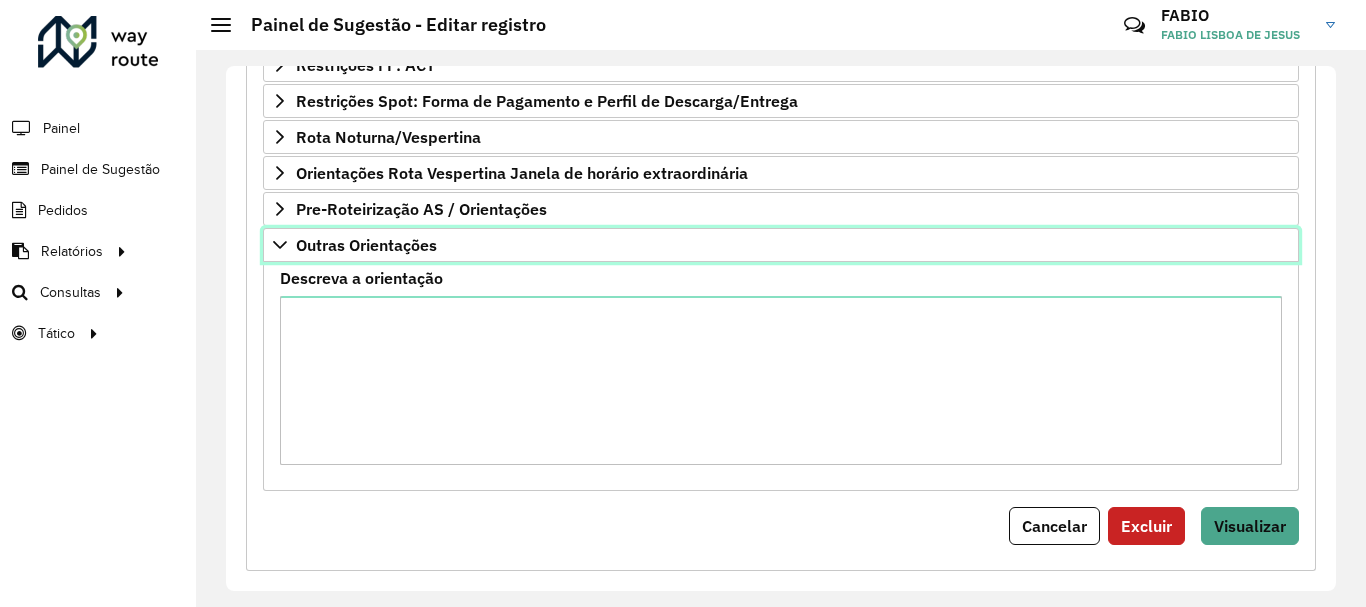 scroll, scrollTop: 619, scrollLeft: 0, axis: vertical 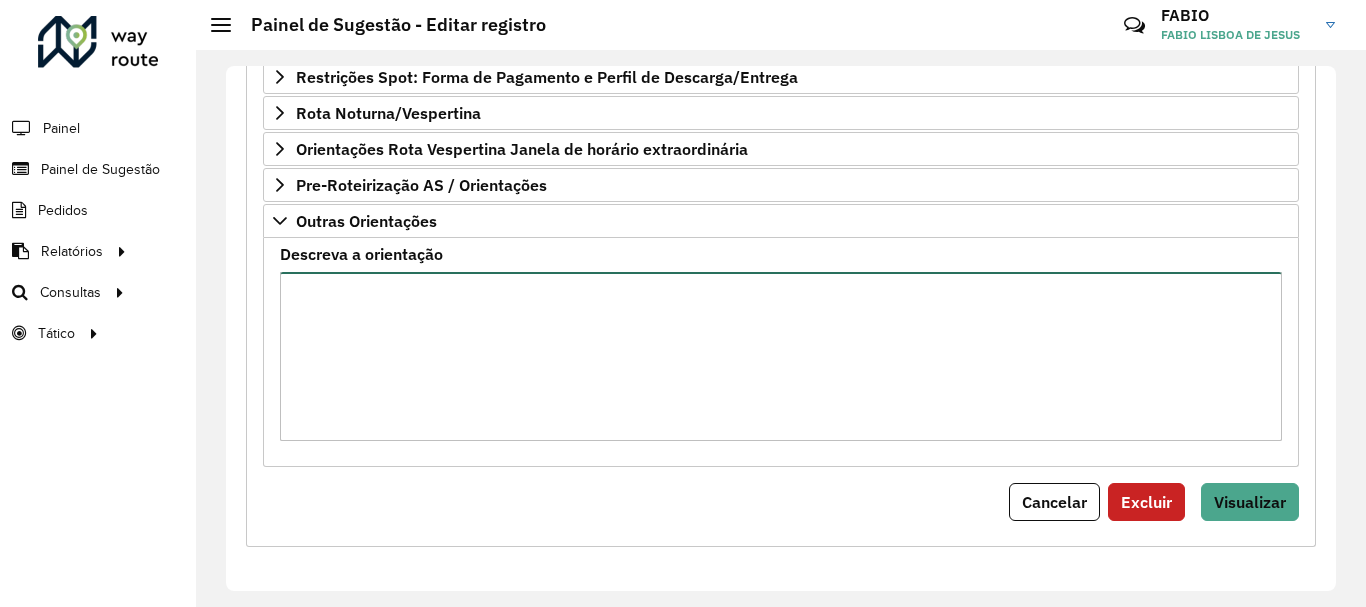 click on "Descreva a orientação" at bounding box center [781, 356] 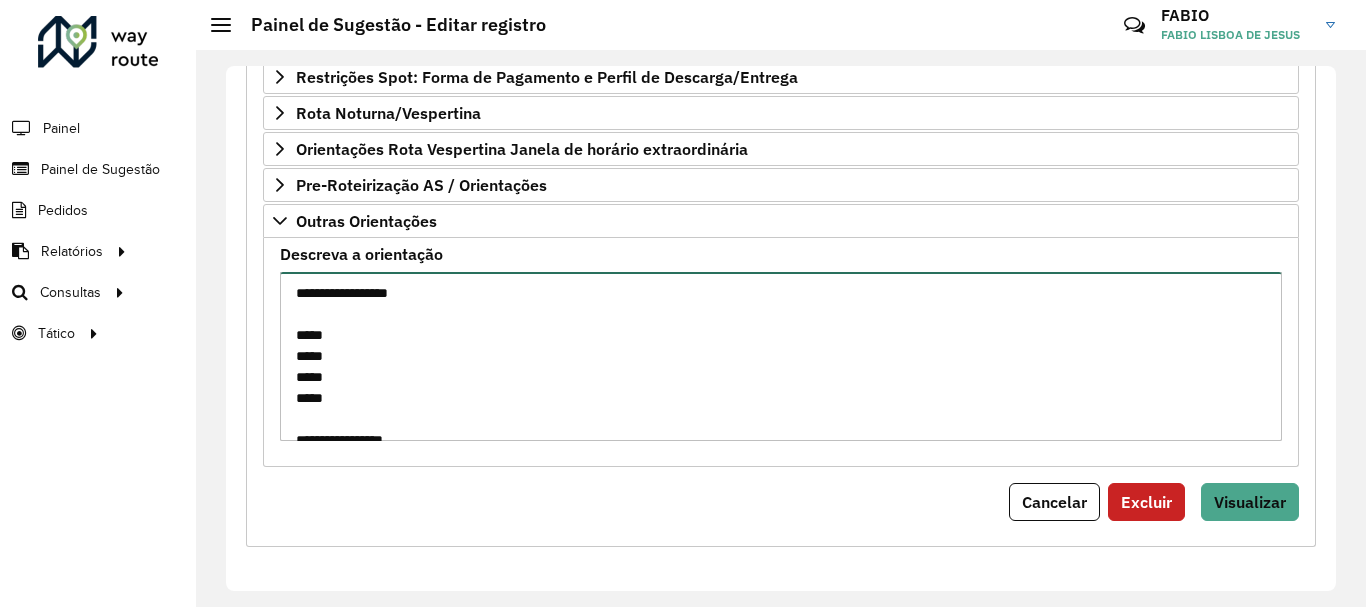 scroll, scrollTop: 50, scrollLeft: 0, axis: vertical 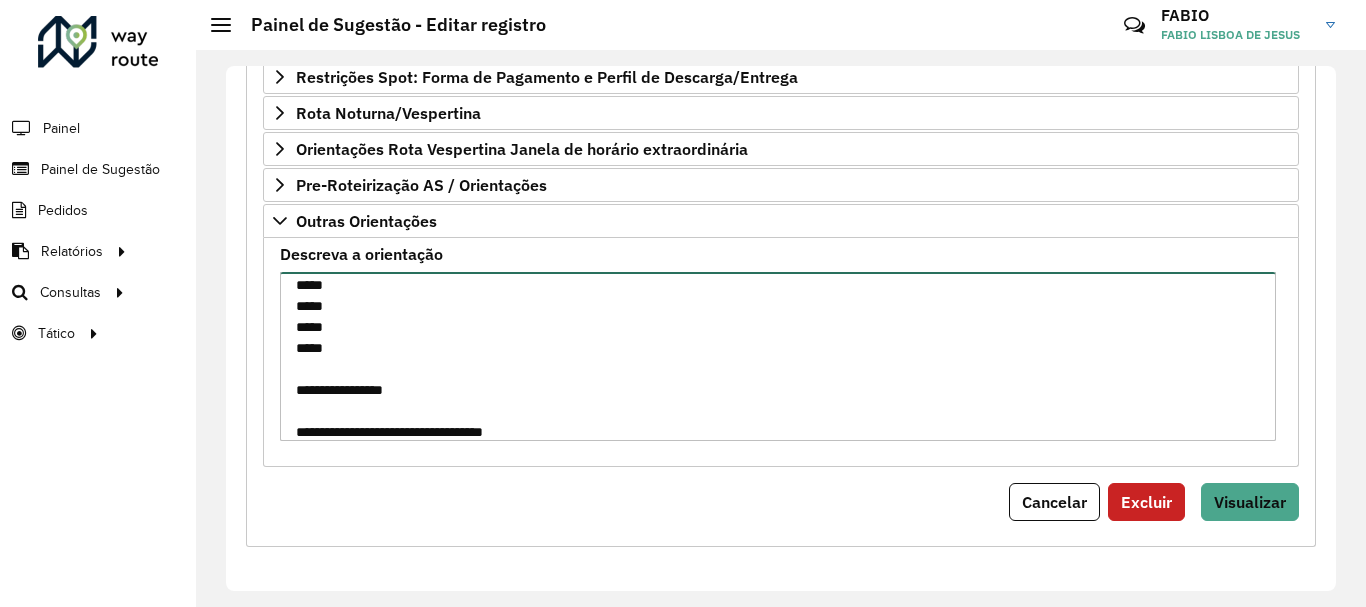 click on "**********" at bounding box center (778, 356) 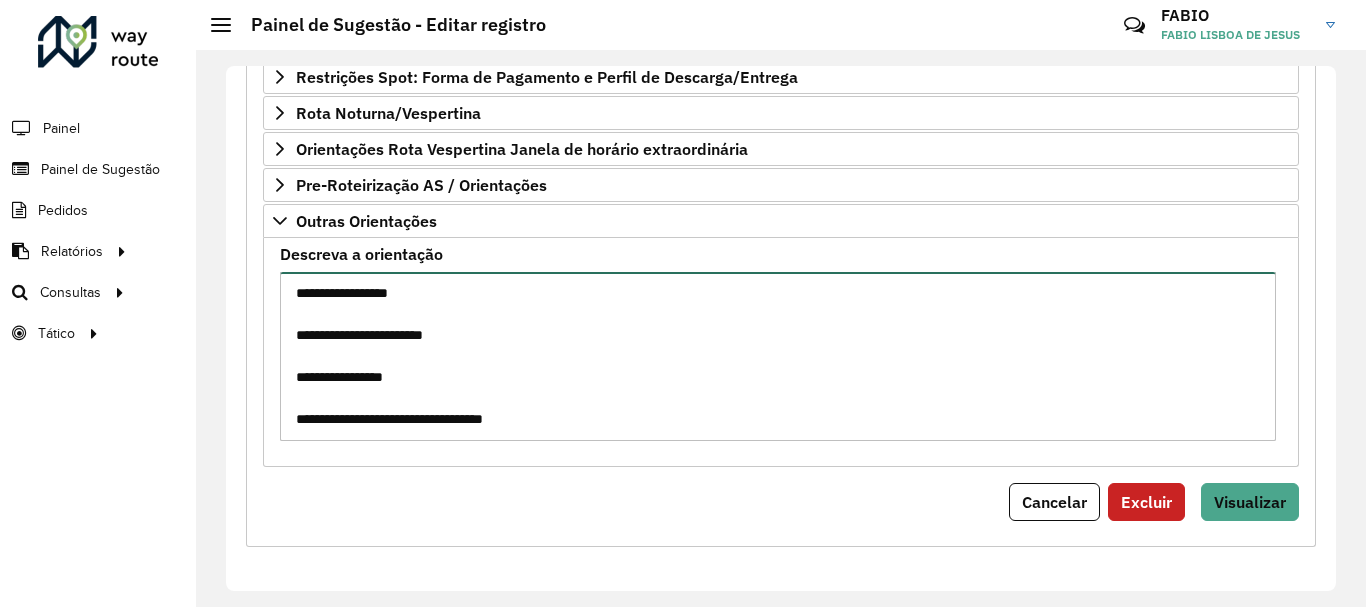 scroll, scrollTop: 0, scrollLeft: 0, axis: both 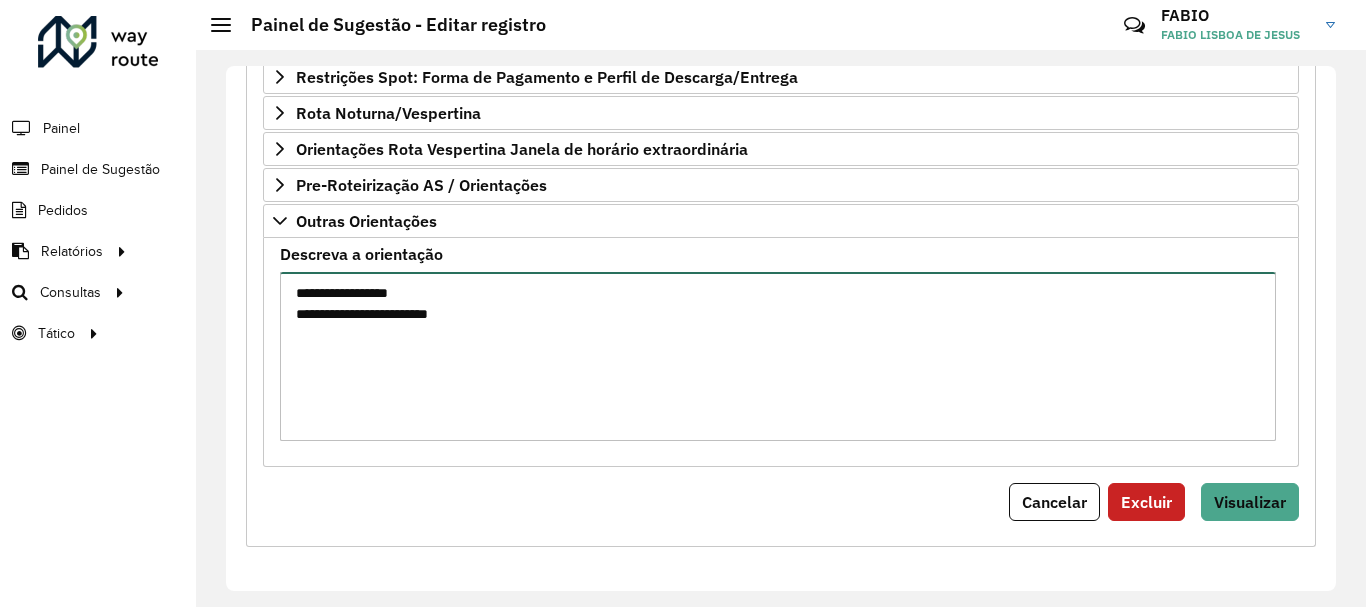 click on "**********" at bounding box center [778, 356] 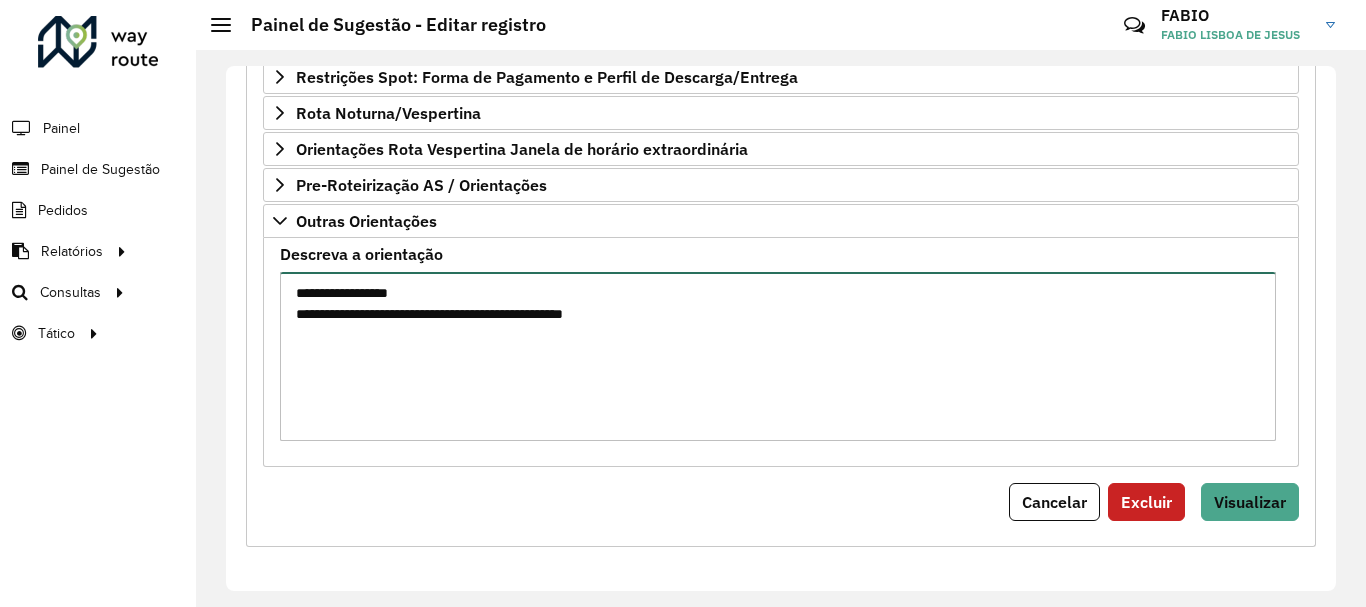 click on "**********" at bounding box center [778, 356] 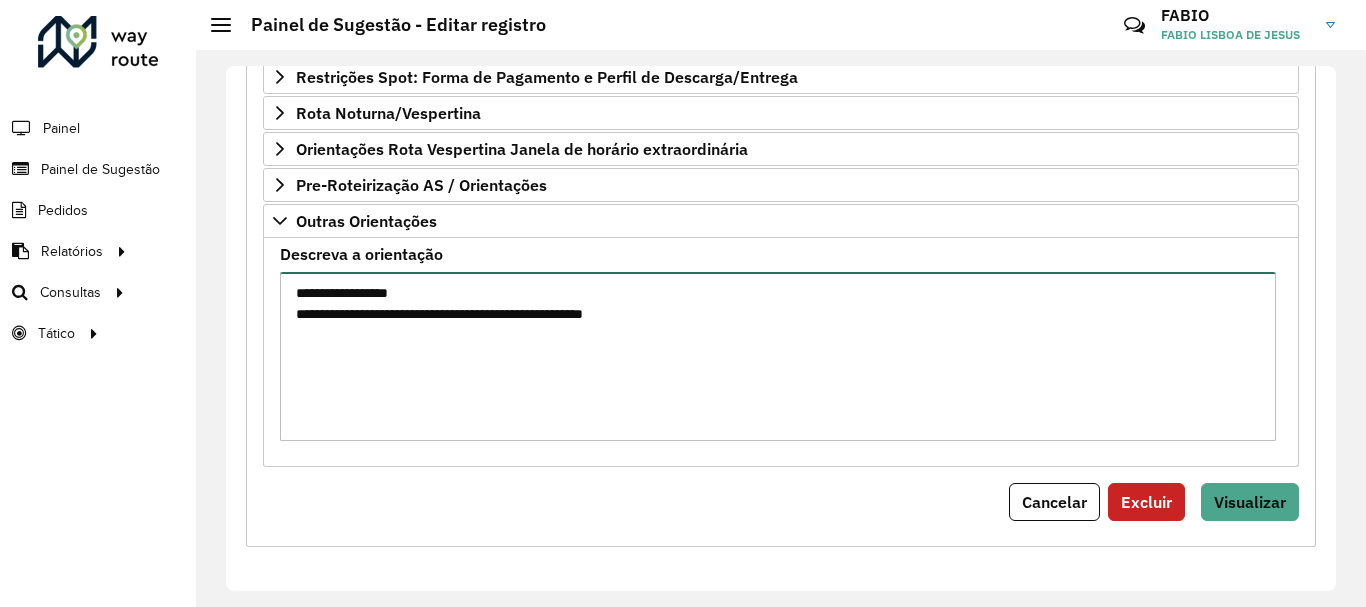 click on "**********" at bounding box center [778, 356] 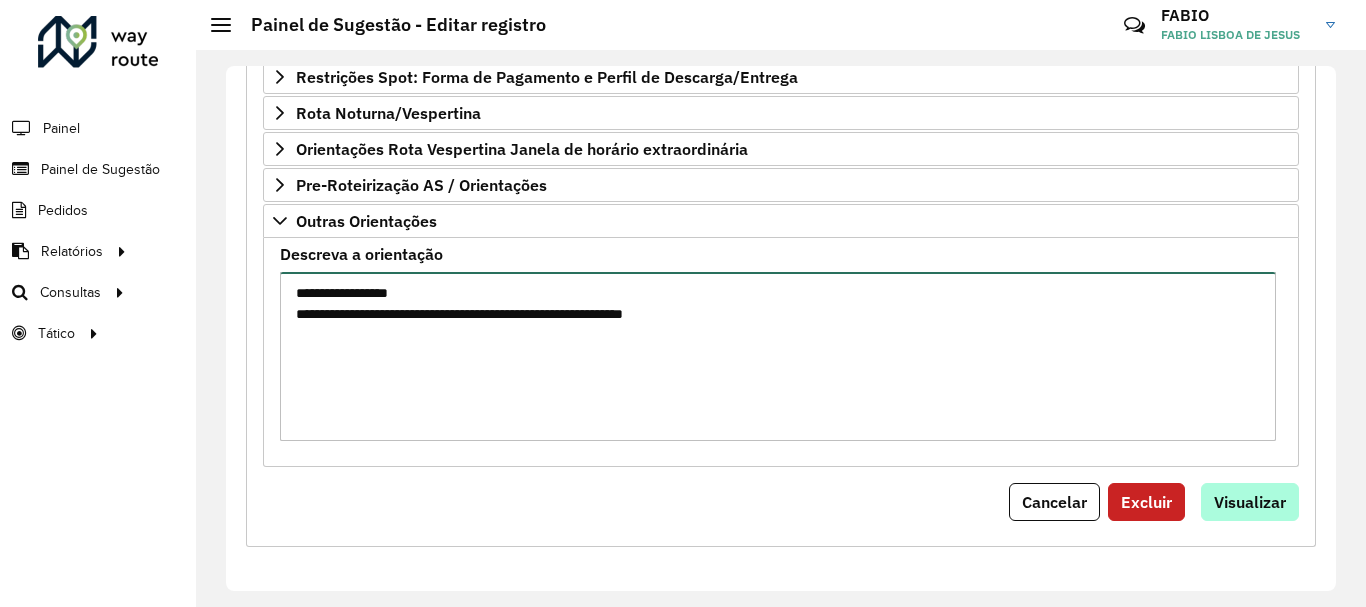 type on "**********" 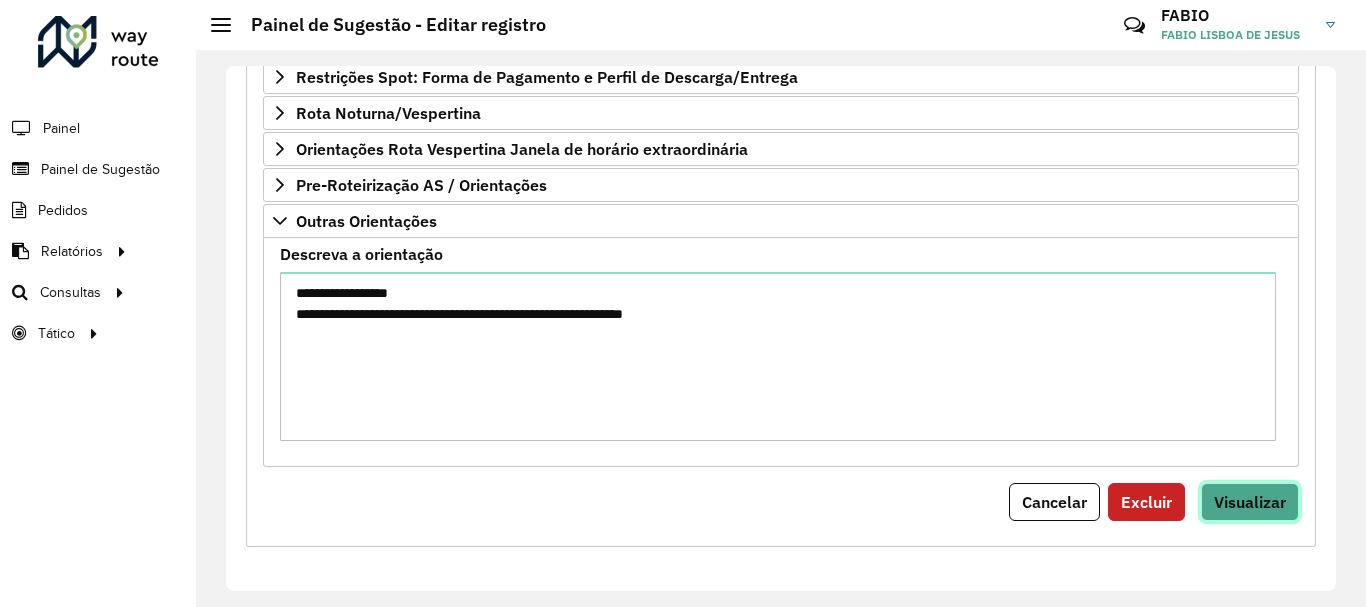 click on "Visualizar" at bounding box center [1250, 502] 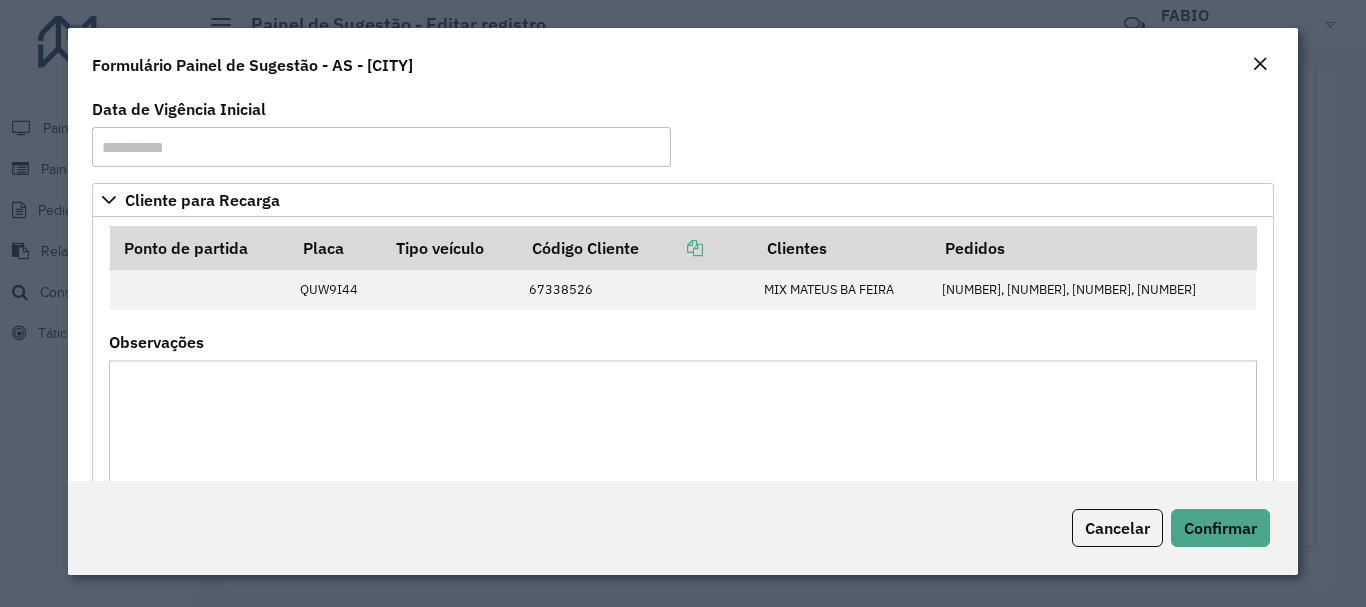 drag, startPoint x: 1289, startPoint y: 239, endPoint x: 1283, endPoint y: 379, distance: 140.12851 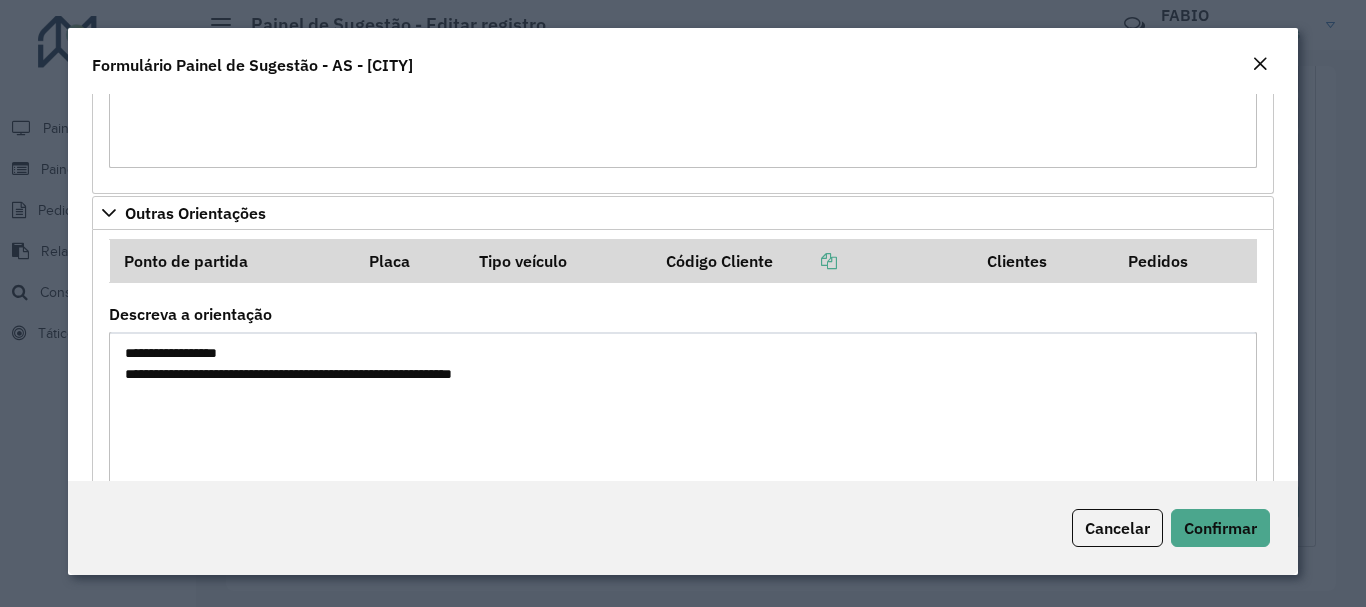 scroll, scrollTop: 433, scrollLeft: 0, axis: vertical 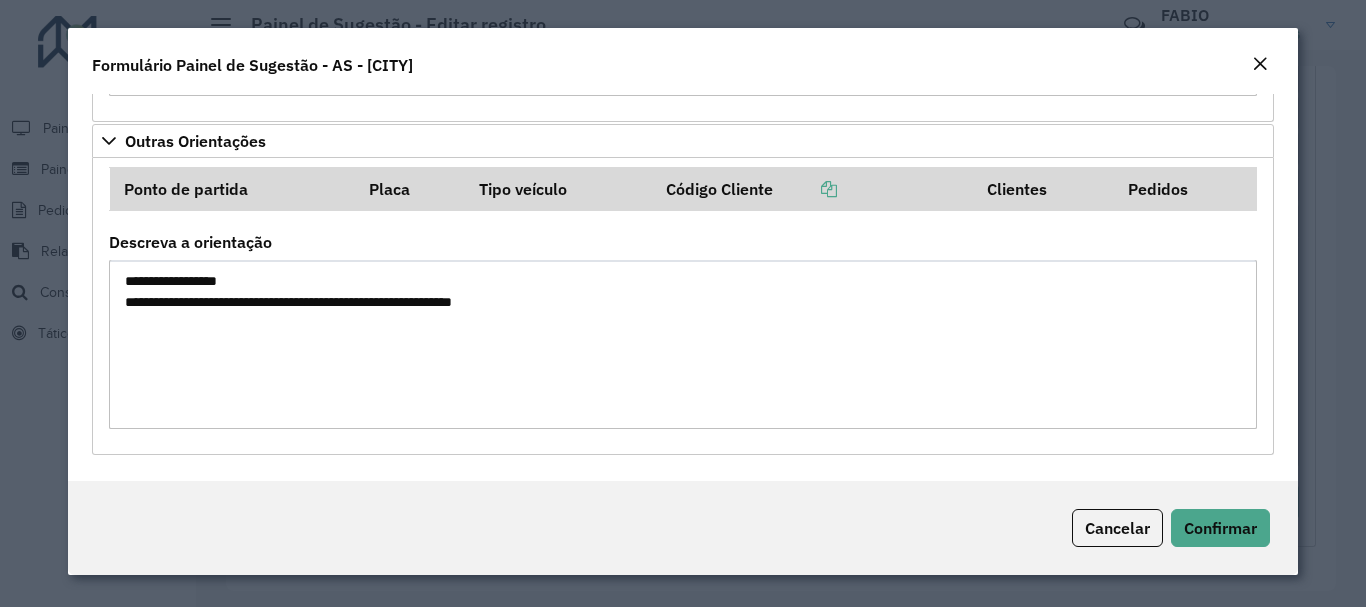 drag, startPoint x: 558, startPoint y: 301, endPoint x: 125, endPoint y: 281, distance: 433.46164 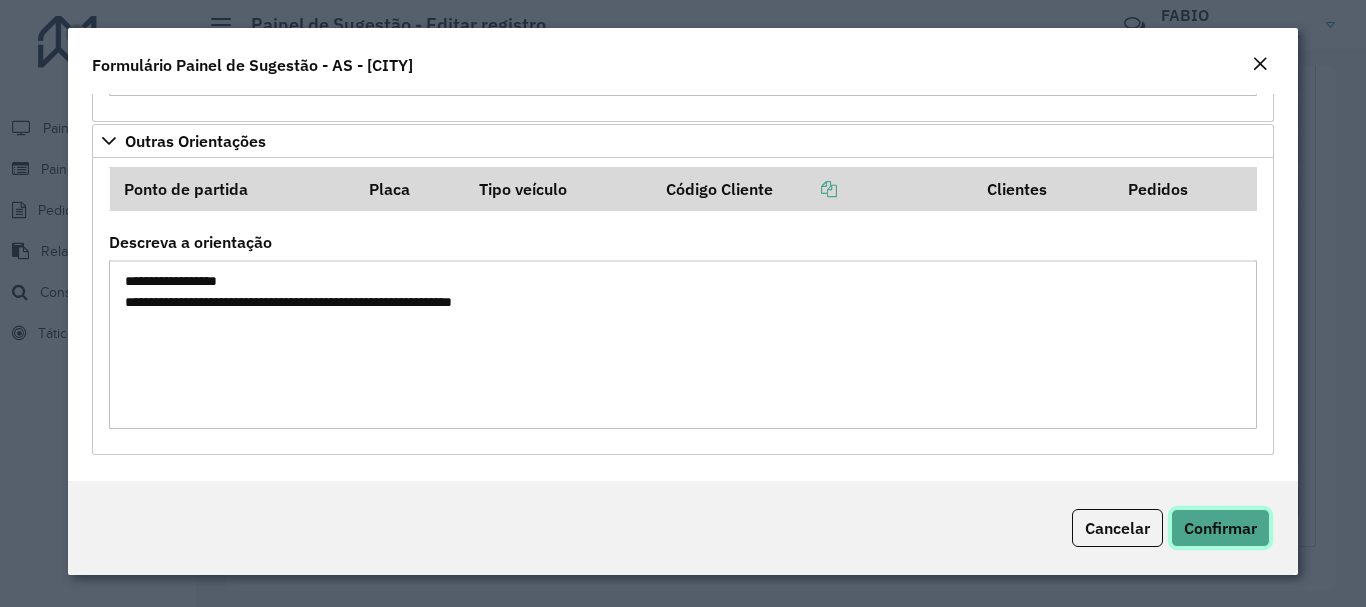 click on "Confirmar" 